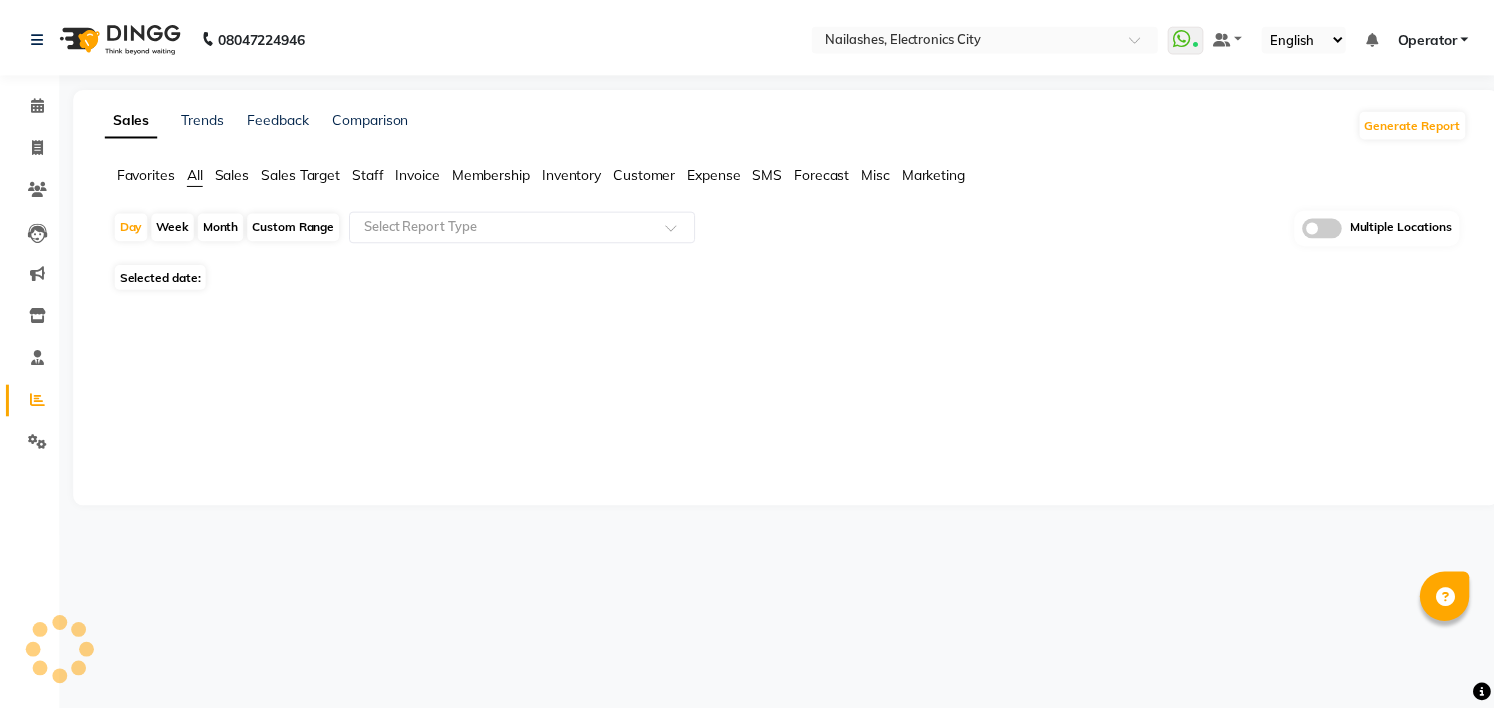 scroll, scrollTop: 0, scrollLeft: 0, axis: both 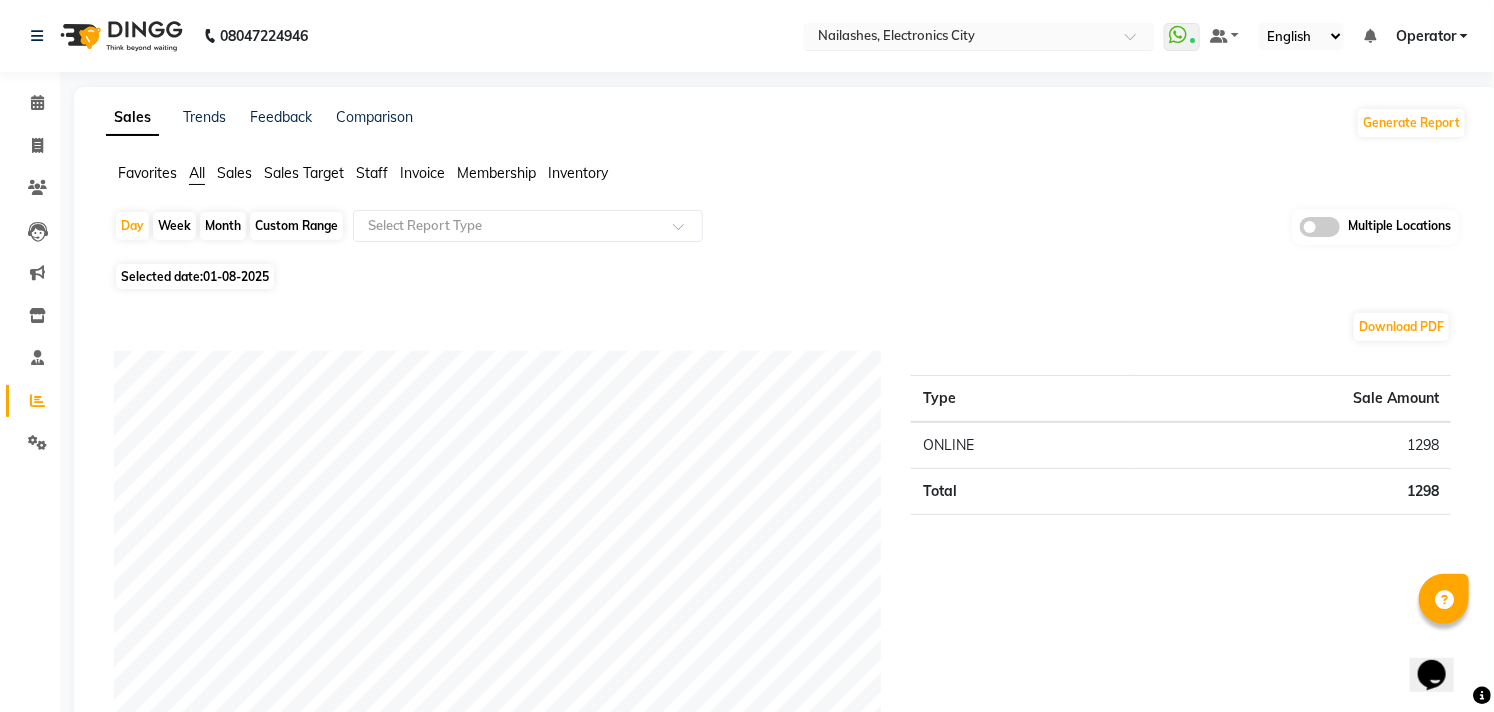 click at bounding box center [959, 38] 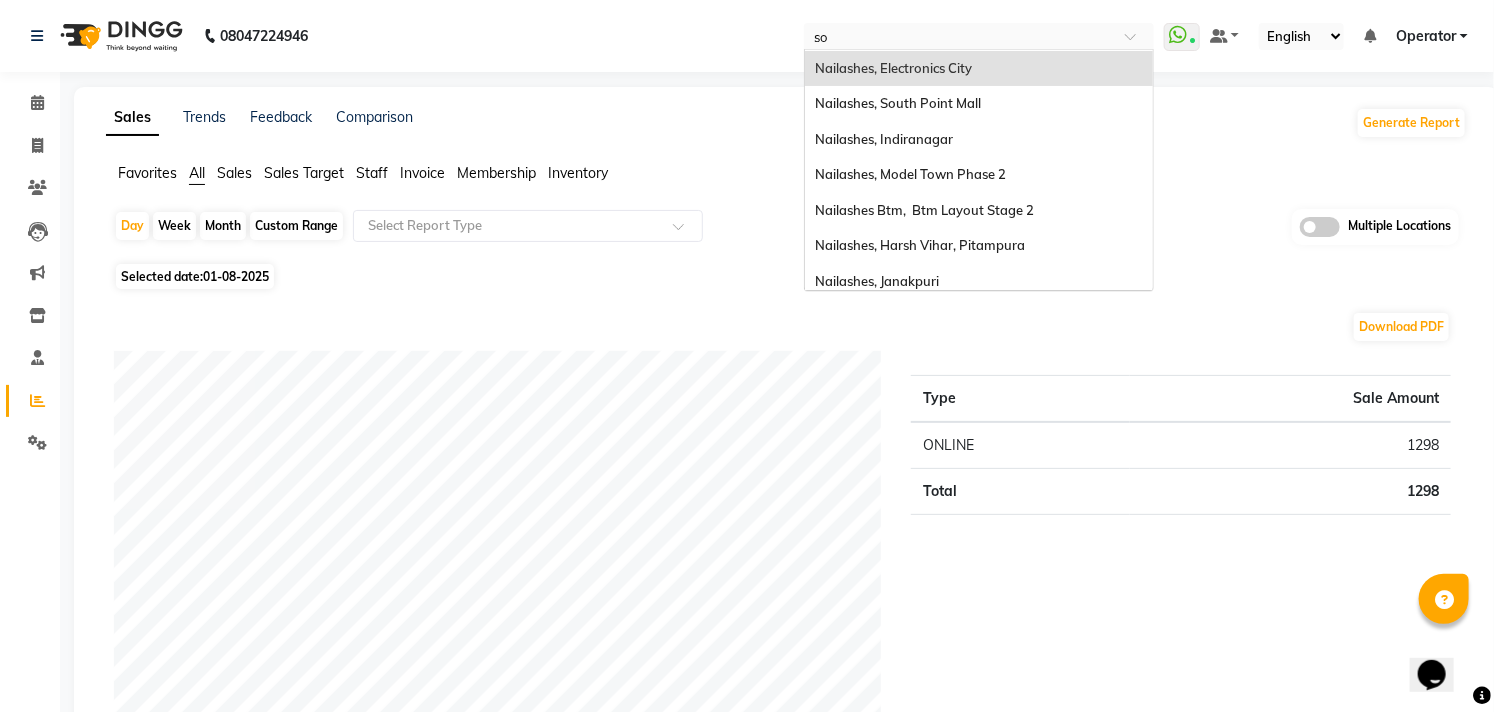 scroll, scrollTop: 0, scrollLeft: 0, axis: both 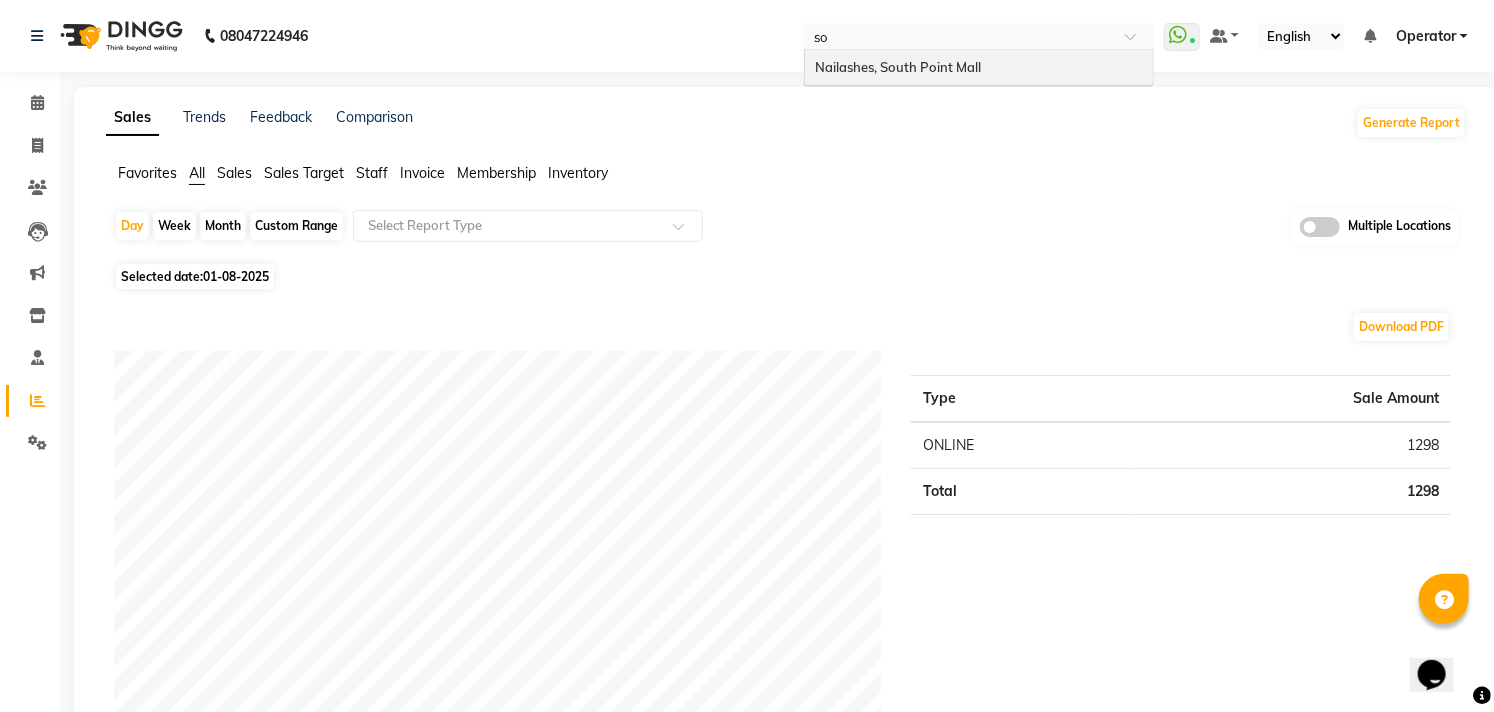 type on "s" 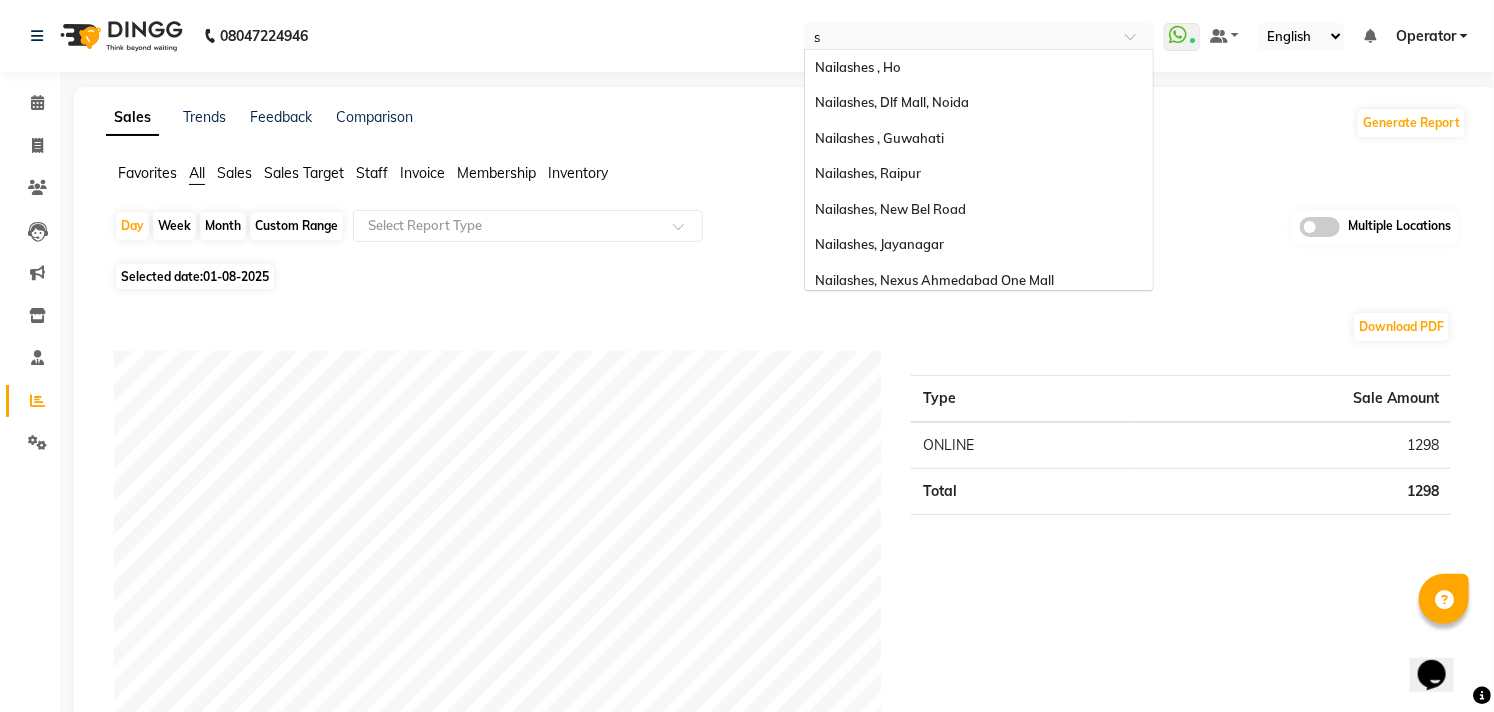 type 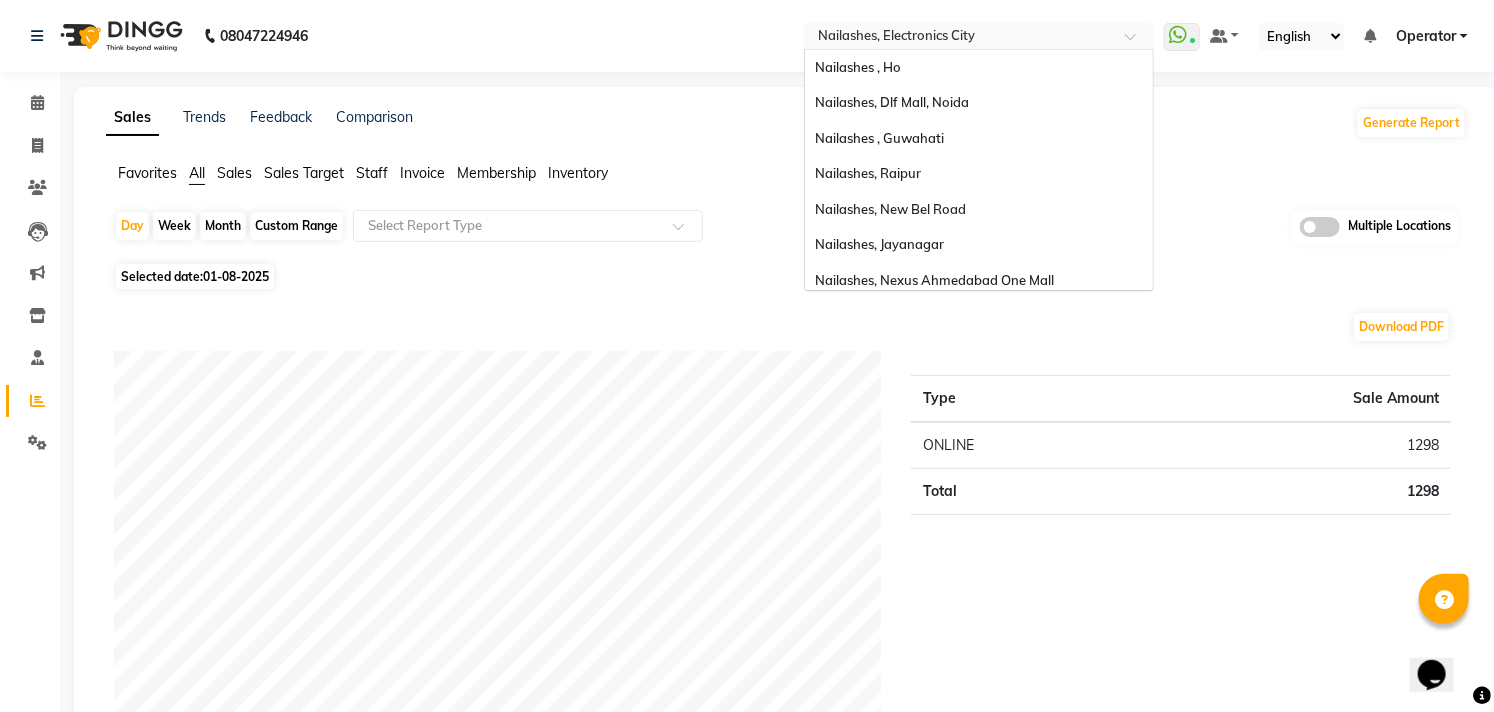 click on "Nailashes, Bellandur Nailashes , Ho Nailashes, Dlf Mall, Noida Nailashes , Guwahati Nailashes, Raipur Nailashes, New Bel Road Nailashes, Jayanagar Nailashes, Nexus Ahmedabad One Mall Nailashes, Varthur Road Nailashes, Jp Nagar Nailashes, Banjara Hills Nailashes, Spectrum Mall Noida Nailashes Haralur, Haralur Nailashes, Lajpat Nagar 2 Nailashes, Sahakara Nagar Nailashes, Sarjapur Road Nailashes, Galleria Market Nailashes, Electronics City Nailashes, South Point Mall Nailashes, Indiranagar Nailashes, Model Town Phase 2 Nailashes Btm, Btm Layout Stage 2 Nailashes, Harsh Vihar, Pitampura Nailashes, Janakpuri Nailashes, Rajrajeshwari Nagar Nailashes, Kamrup (Metro) Nailashes , Vegas Mall Nailashes, Brigade Road Nailashes, Basaveshwar Nagar Nailashes Aecs Layout, Aecs Layout Nailashes, Wakad Nailashes Surat, Gujarat Nailashes Rt Nagar, Rt Nagar Nailashes, Koramangala Nailashes, Panipat Nailashes, Hrbr Bengaluru Nailashes , Indore Nailashes, Laitumkhrah (Shilong)" at bounding box center [747, 1449] 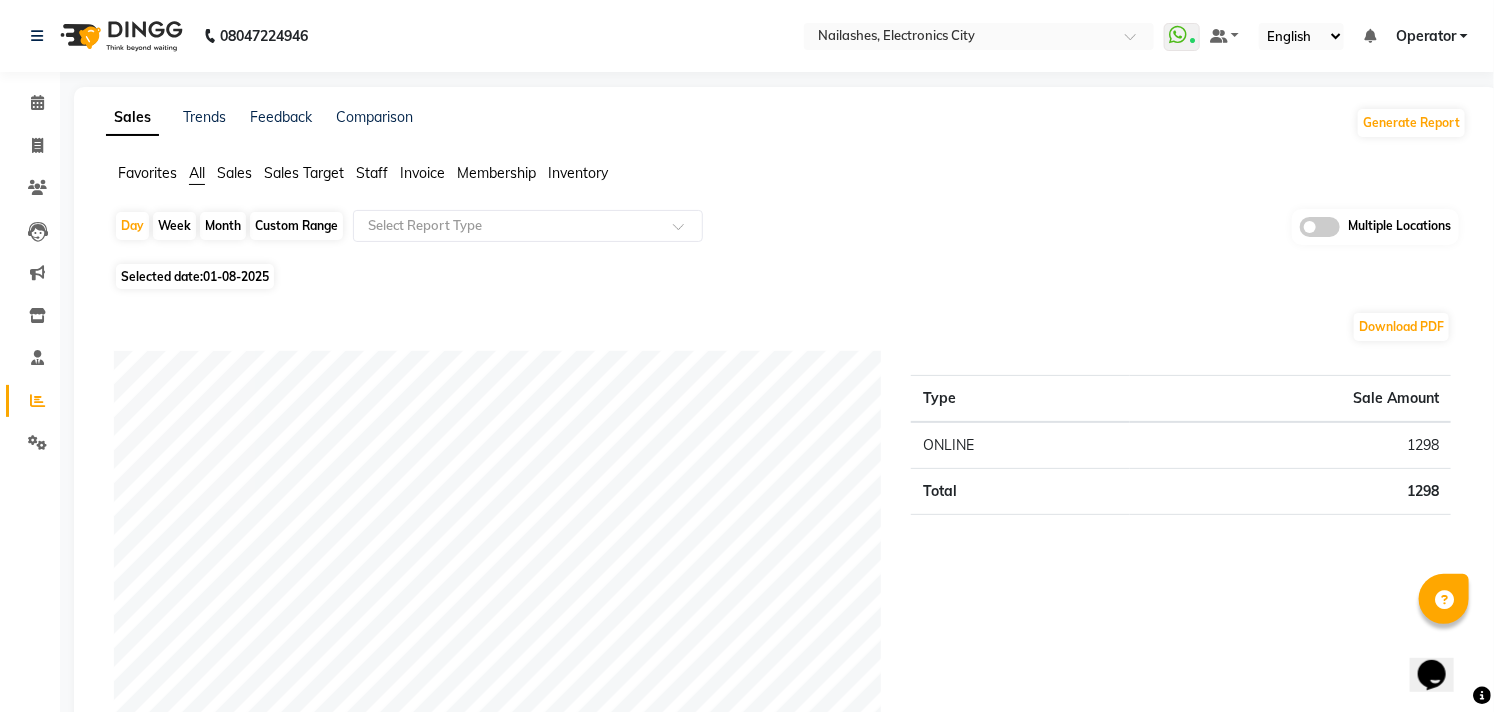 click on "Month" 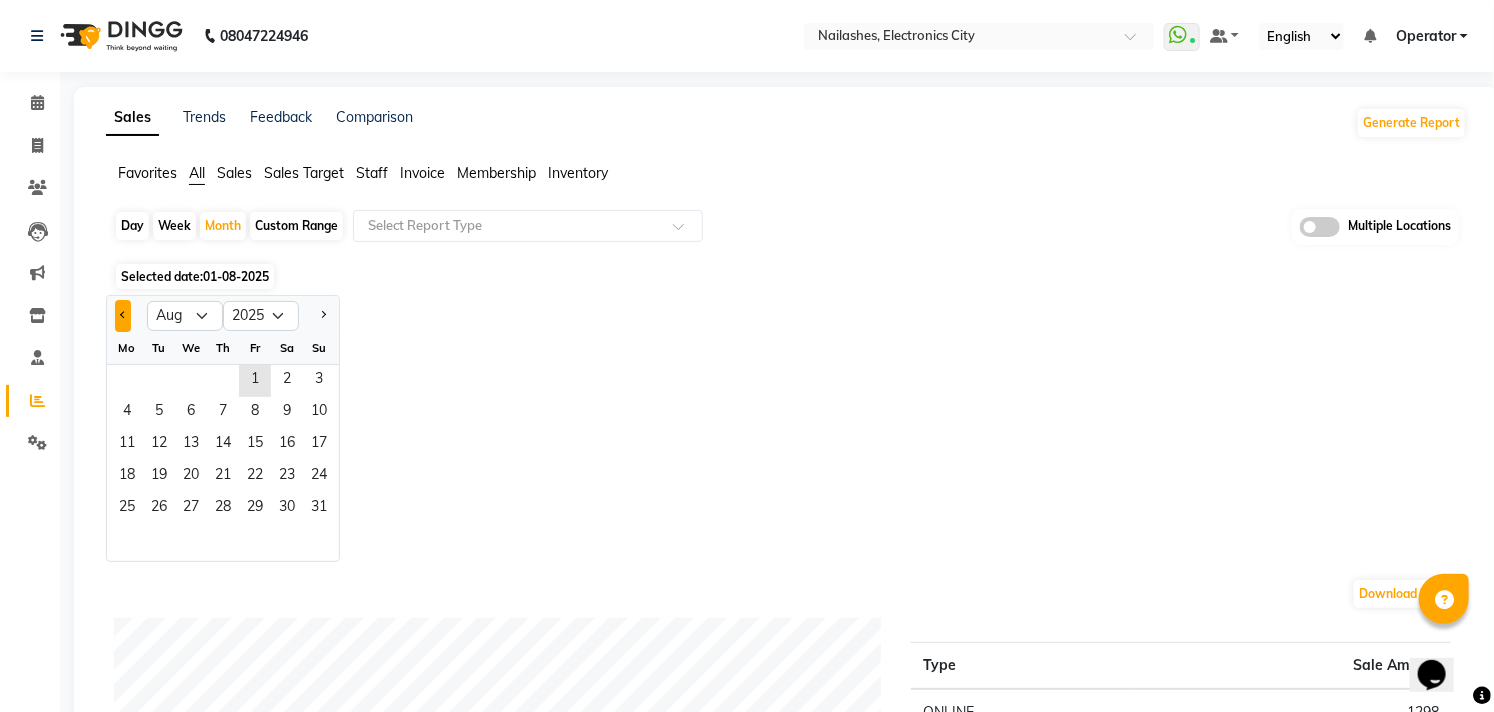 click 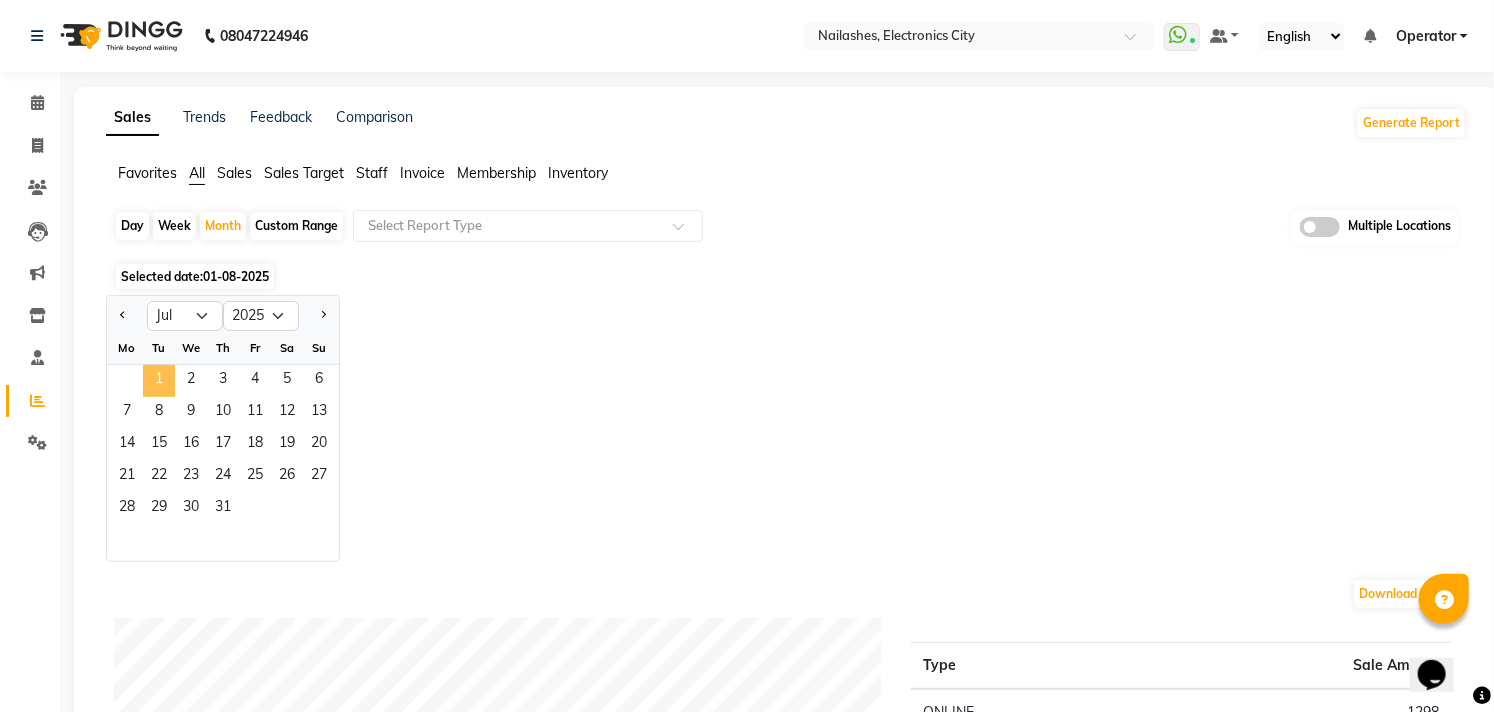click on "1" 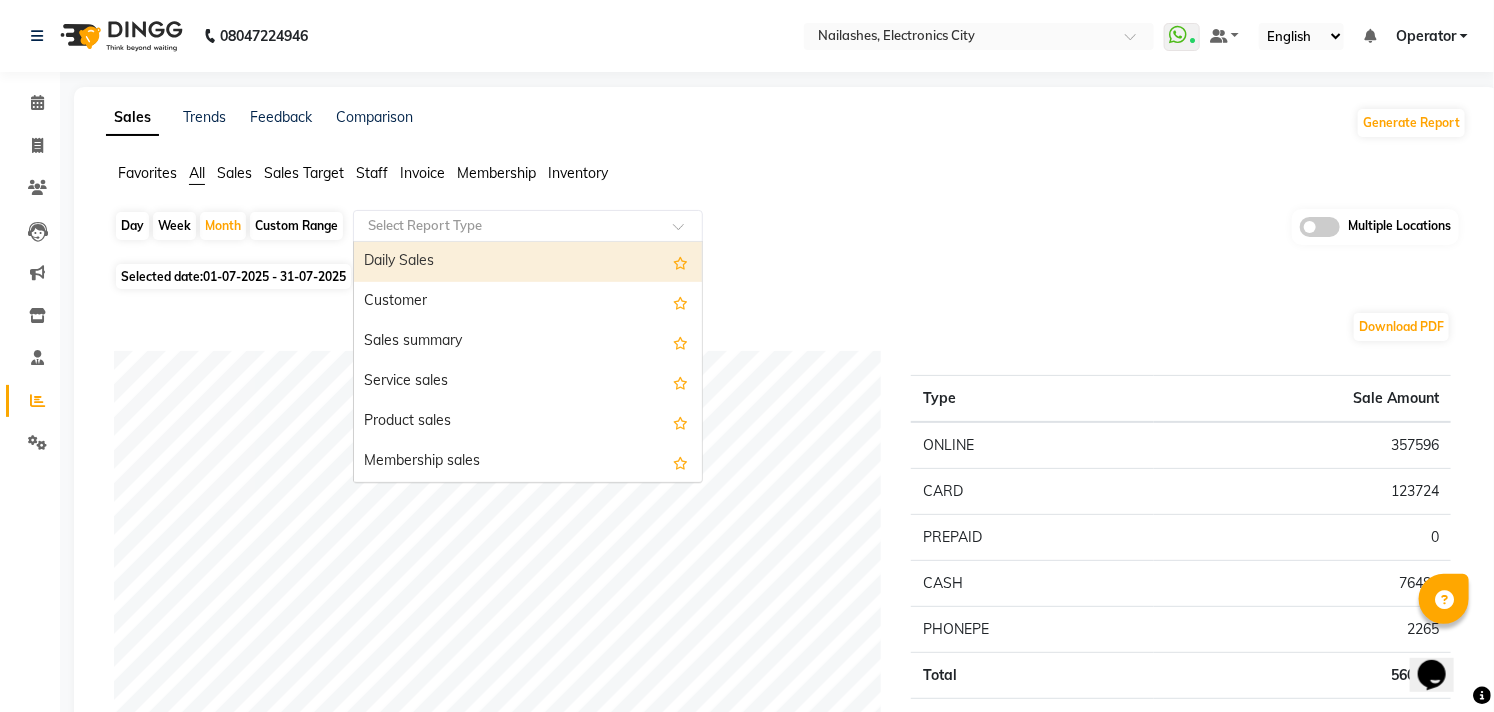 click 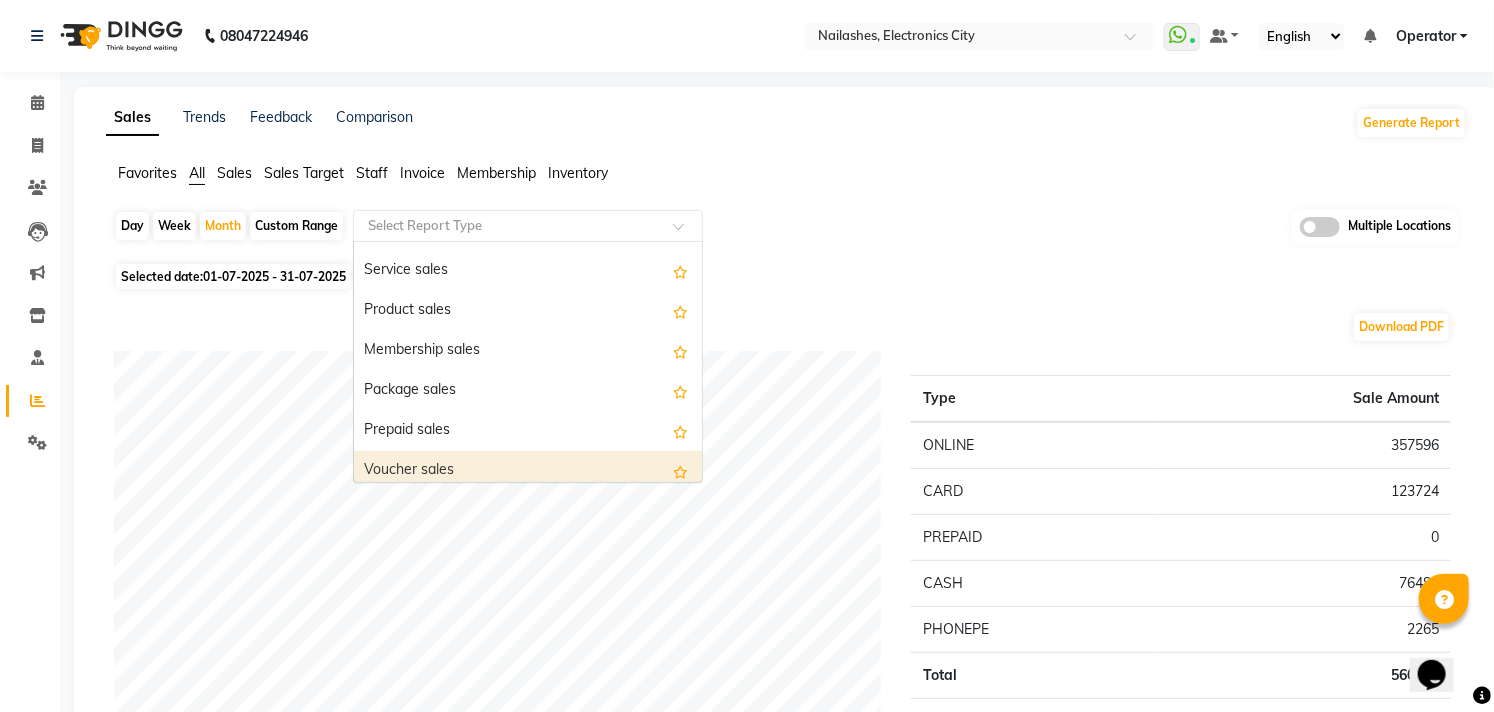 scroll, scrollTop: 222, scrollLeft: 0, axis: vertical 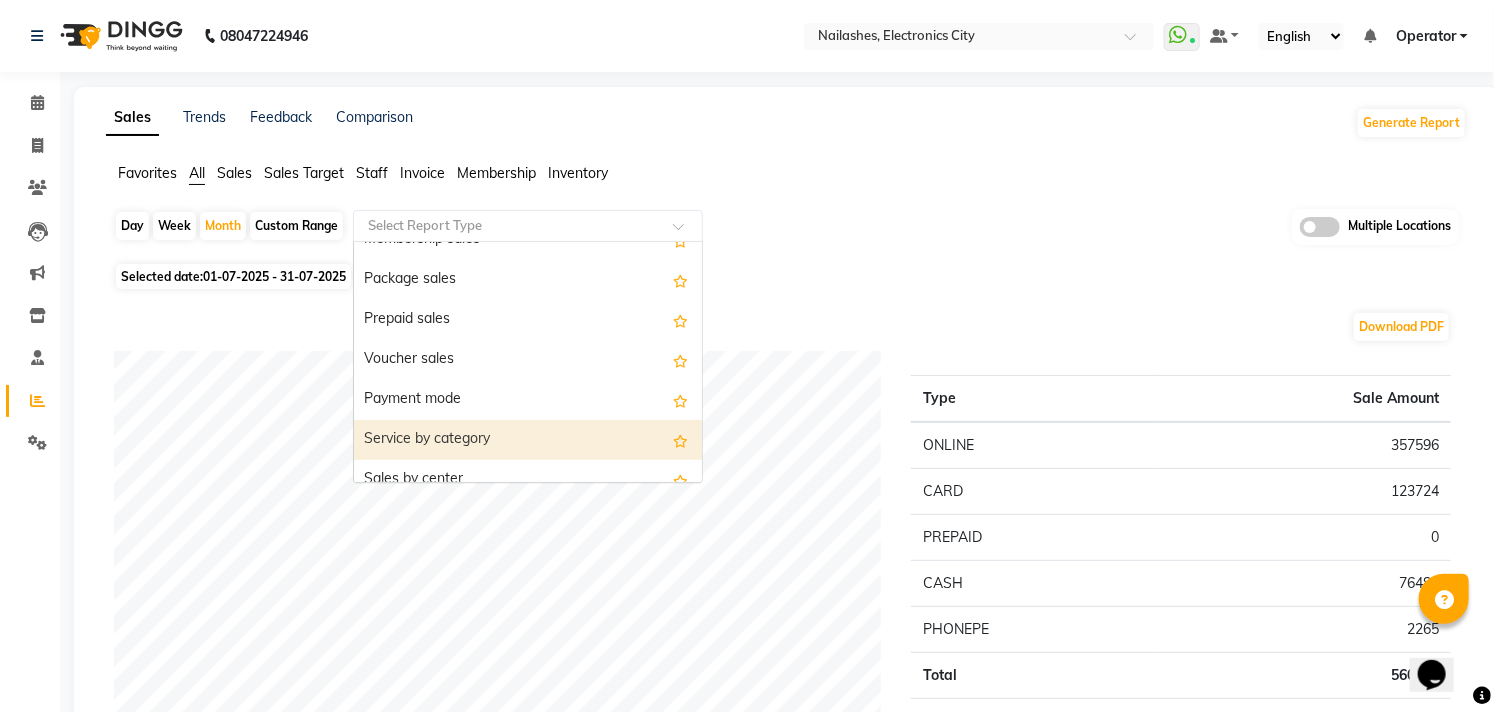 click on "Service by category" at bounding box center (528, 440) 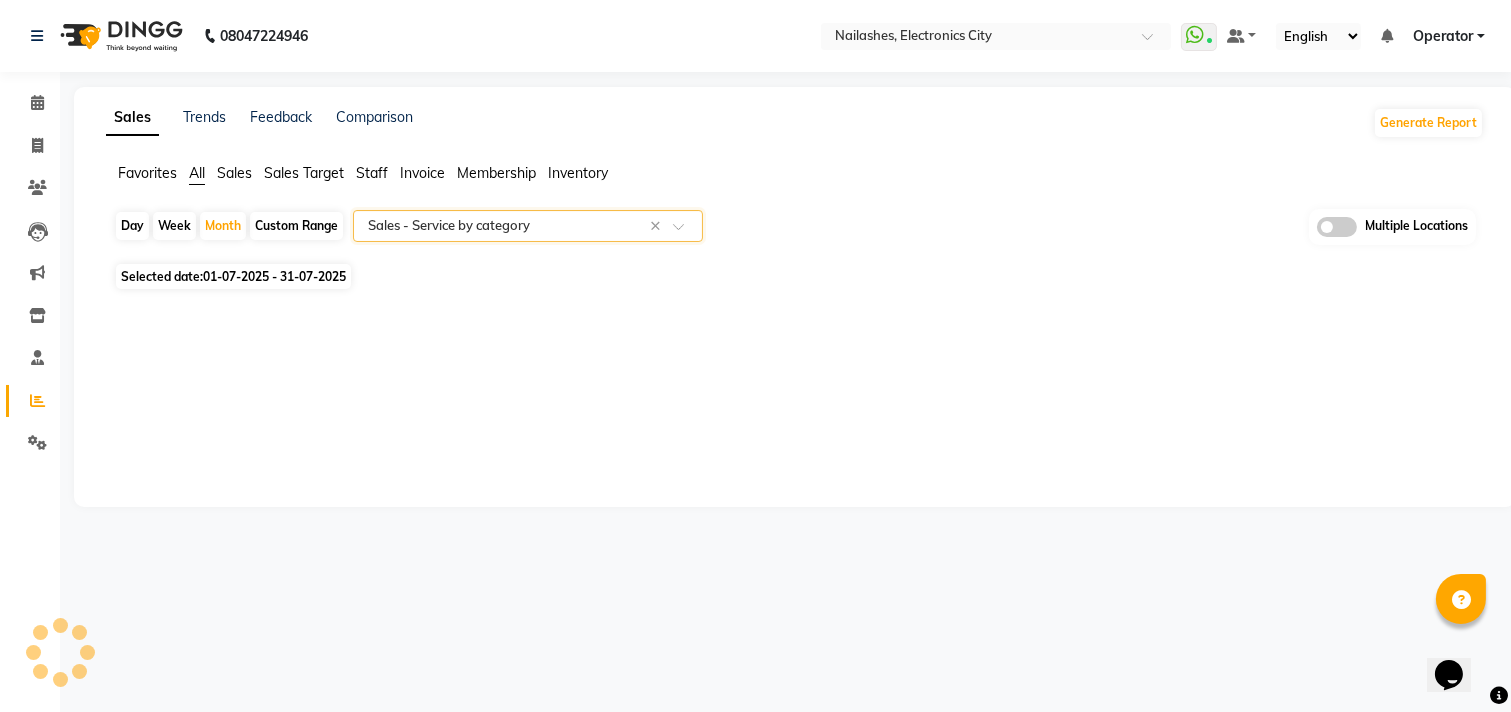 select on "full_report" 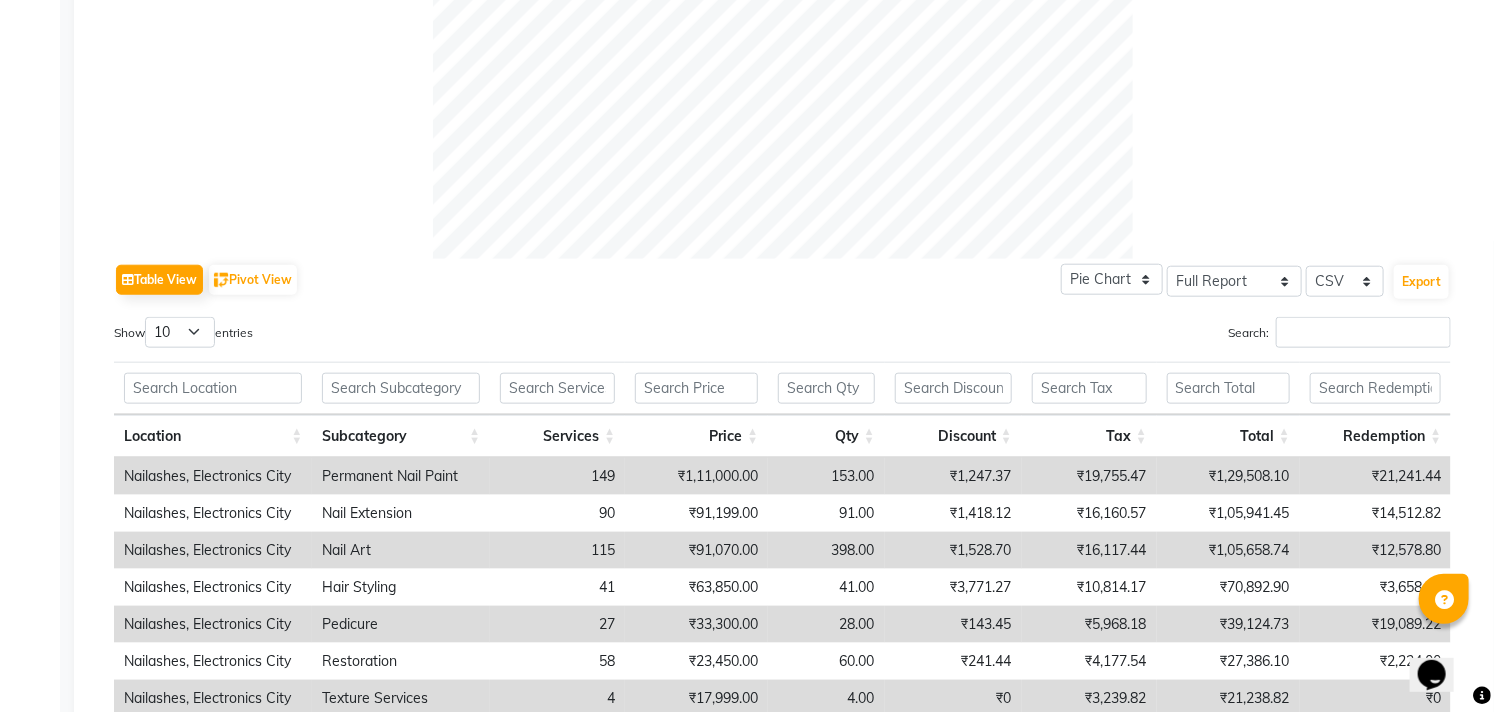 scroll, scrollTop: 777, scrollLeft: 0, axis: vertical 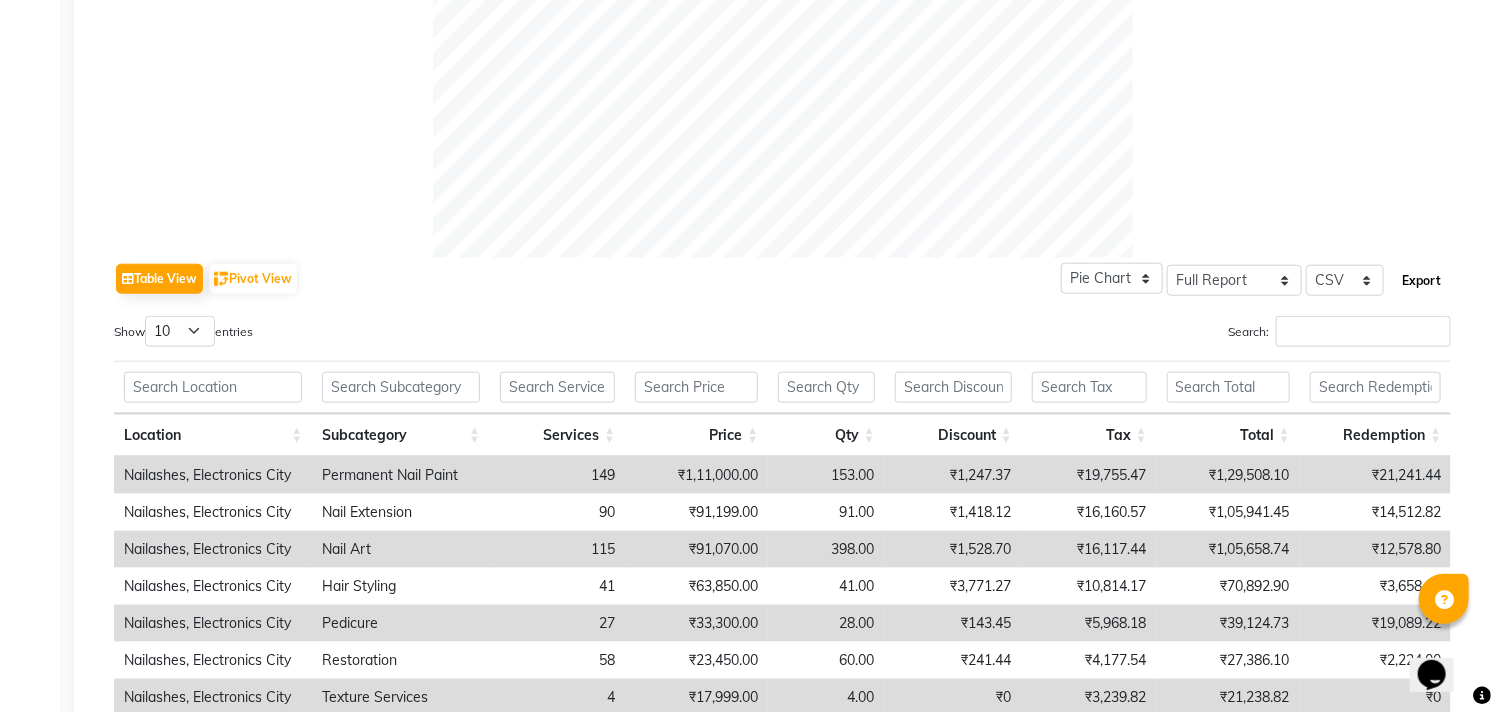 click on "Export" 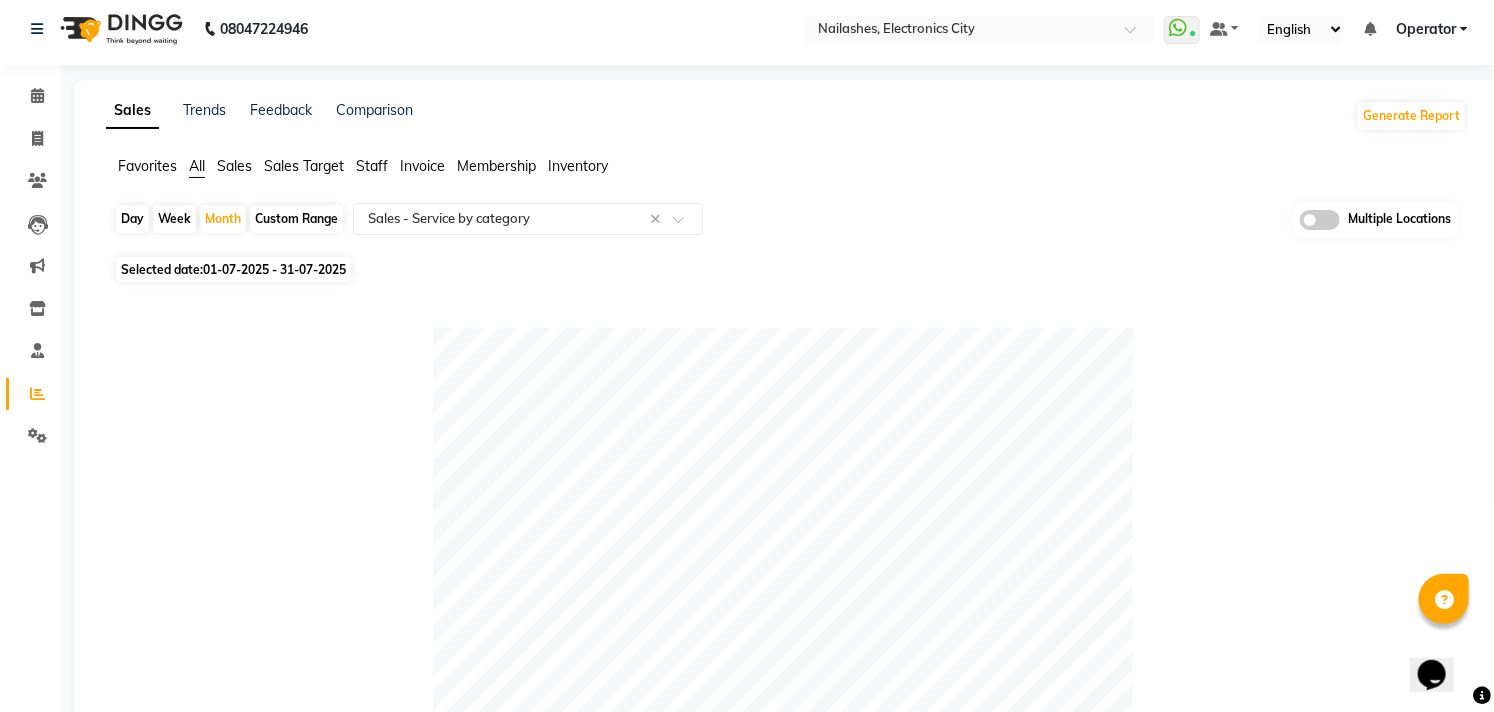 scroll, scrollTop: 0, scrollLeft: 0, axis: both 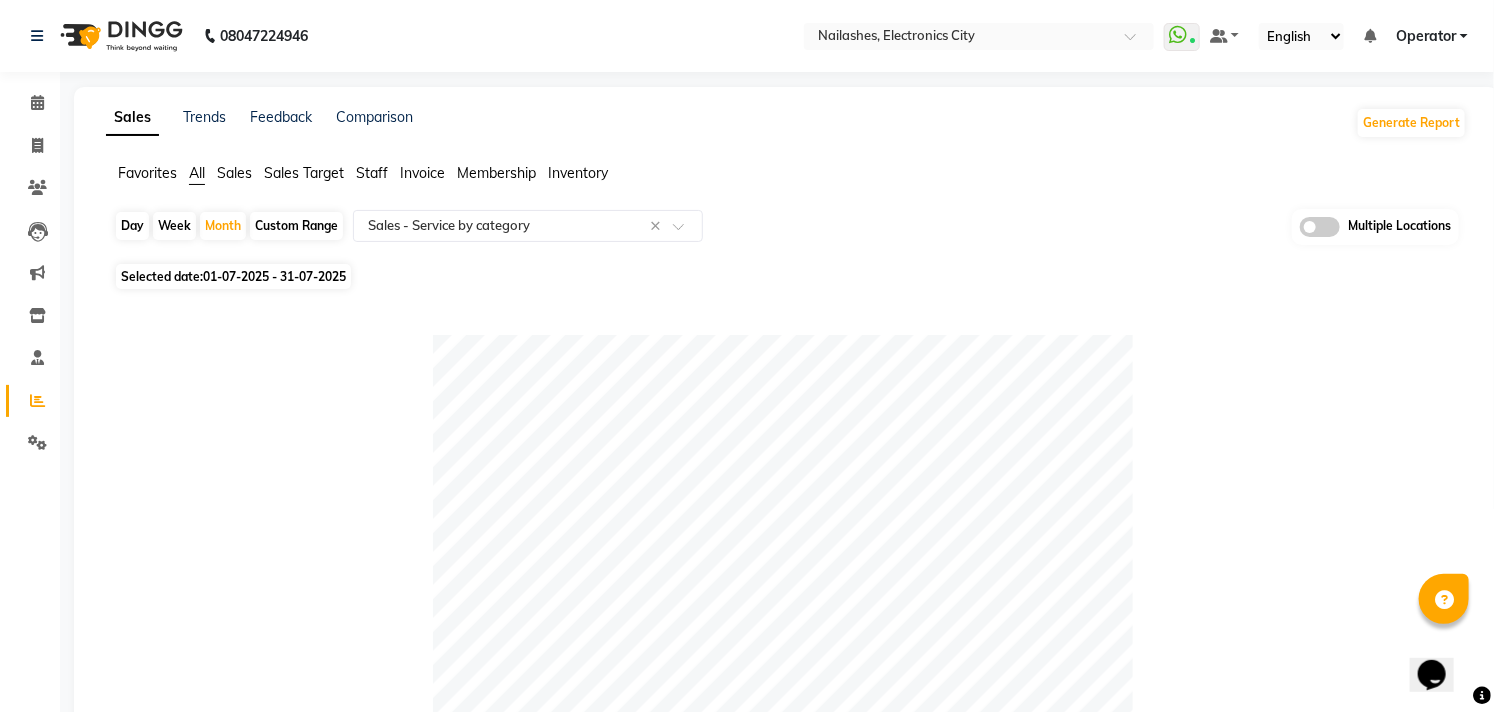 click on "Table View  Pivot View  Pie Chart Bar Chart Select Full Report Filtered Report Select CSV PDF  Export  Show  10 25 50 100  entries Search: Location Subcategory Services Price Qty Discount Tax Total Redemption Location Subcategory Services Price Qty Discount Tax Total Redemption Total 620 ₹4,89,027.00 917 ₹11,184.55 ₹86,011.65 ₹5,63,854.10 ₹90,778.90 Nailashes, Electronics City Permanent Nail Paint 149 ₹1,11,000.00 153.00 ₹1,247.37 ₹19,755.47 ₹1,29,508.10 ₹21,241.44 Nailashes, Electronics City Nail Extension 90 ₹91,199.00 91.00 ₹1,418.12 ₹16,160.57 ₹1,05,941.45 ₹14,512.82 Nailashes, Electronics City Nail Art 115 ₹91,070.00 398.00 ₹1,528.70 ₹16,117.44 ₹1,05,658.74 ₹12,578.80 Nailashes, Electronics City Hair Styling 41 ₹63,850.00 41.00 ₹3,771.27 ₹10,814.17 ₹70,892.90 ₹3,658.00 Nailashes, Electronics City Pedicure 27 ₹33,300.00 28.00 ₹143.45 ₹5,968.18 ₹39,124.73 ₹19,089.22 Nailashes, Electronics City Restoration 58 ₹23,450.00 60.00 ₹241.44 4 4.00" 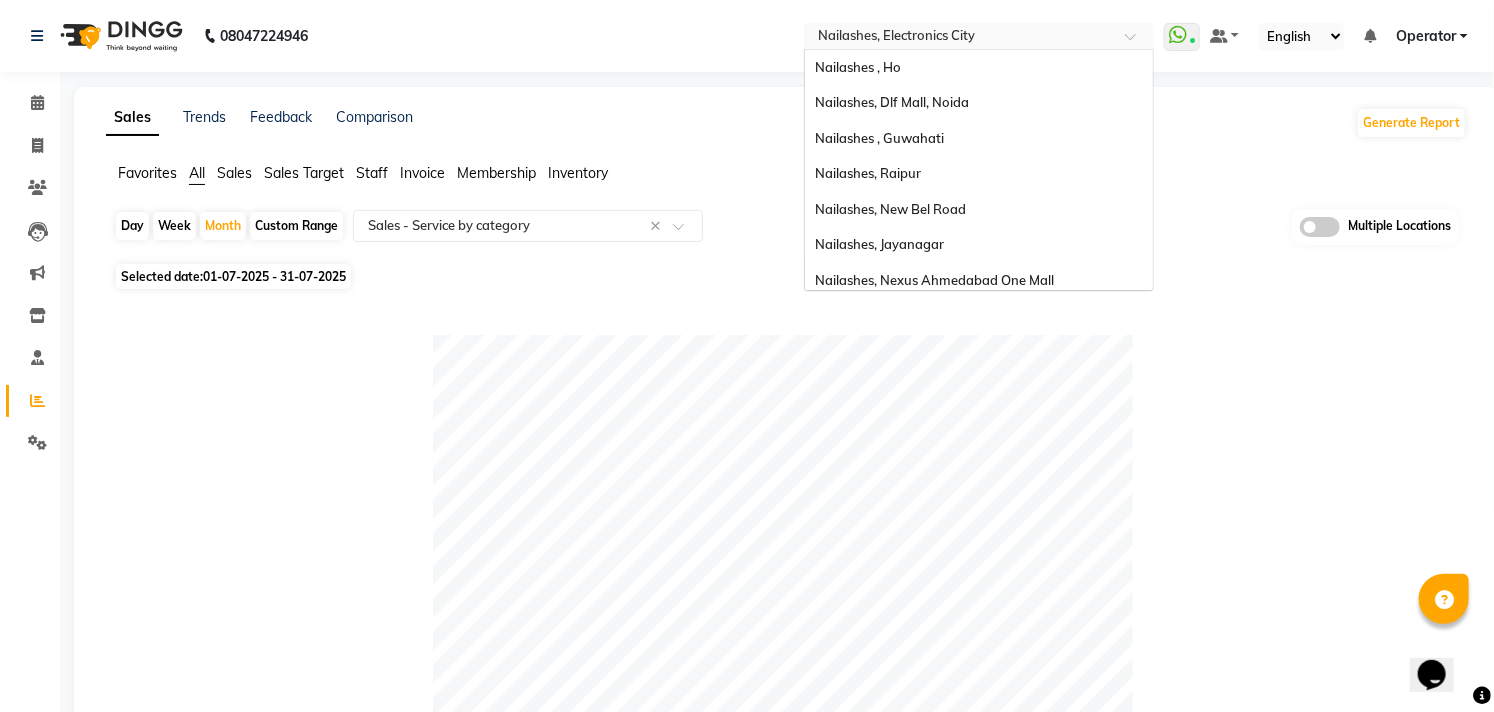 click at bounding box center (959, 38) 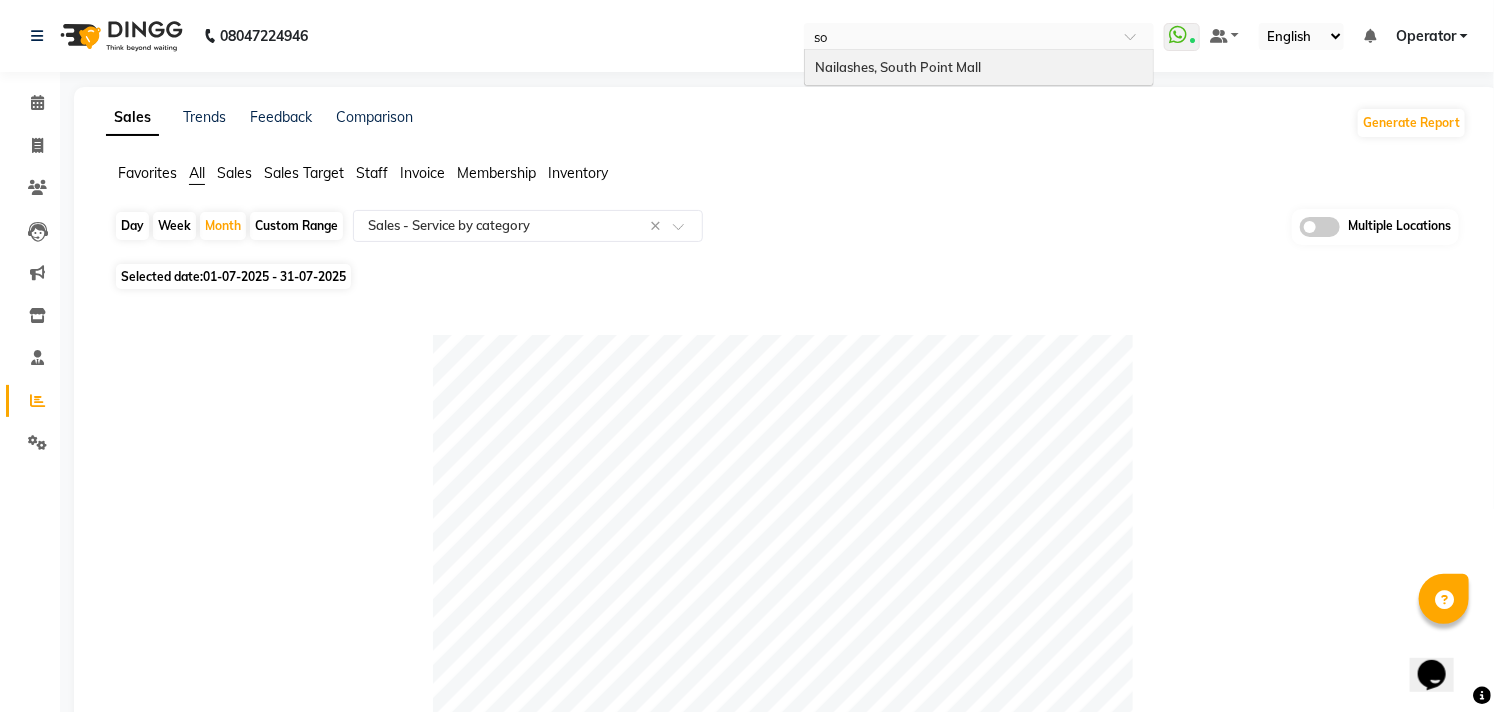 scroll, scrollTop: 0, scrollLeft: 0, axis: both 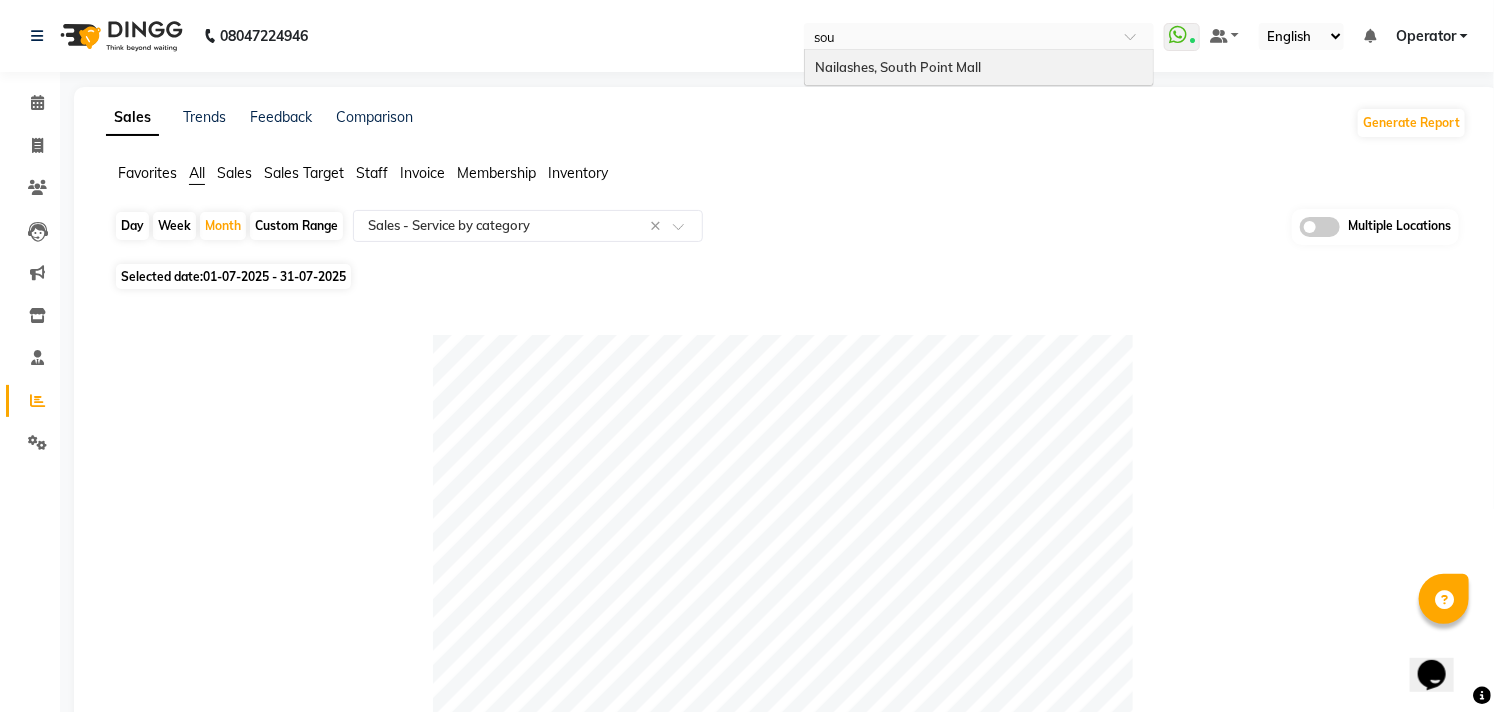 type on "sout" 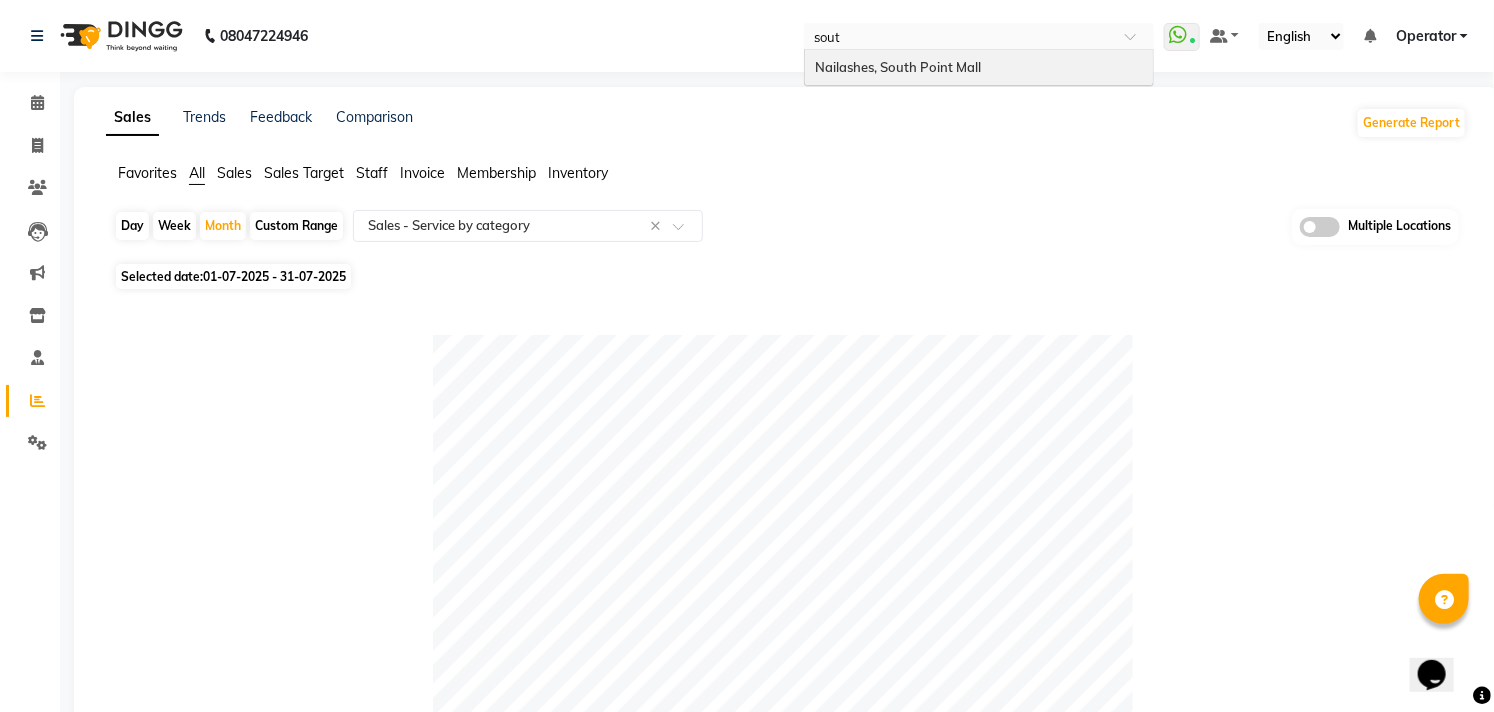 type 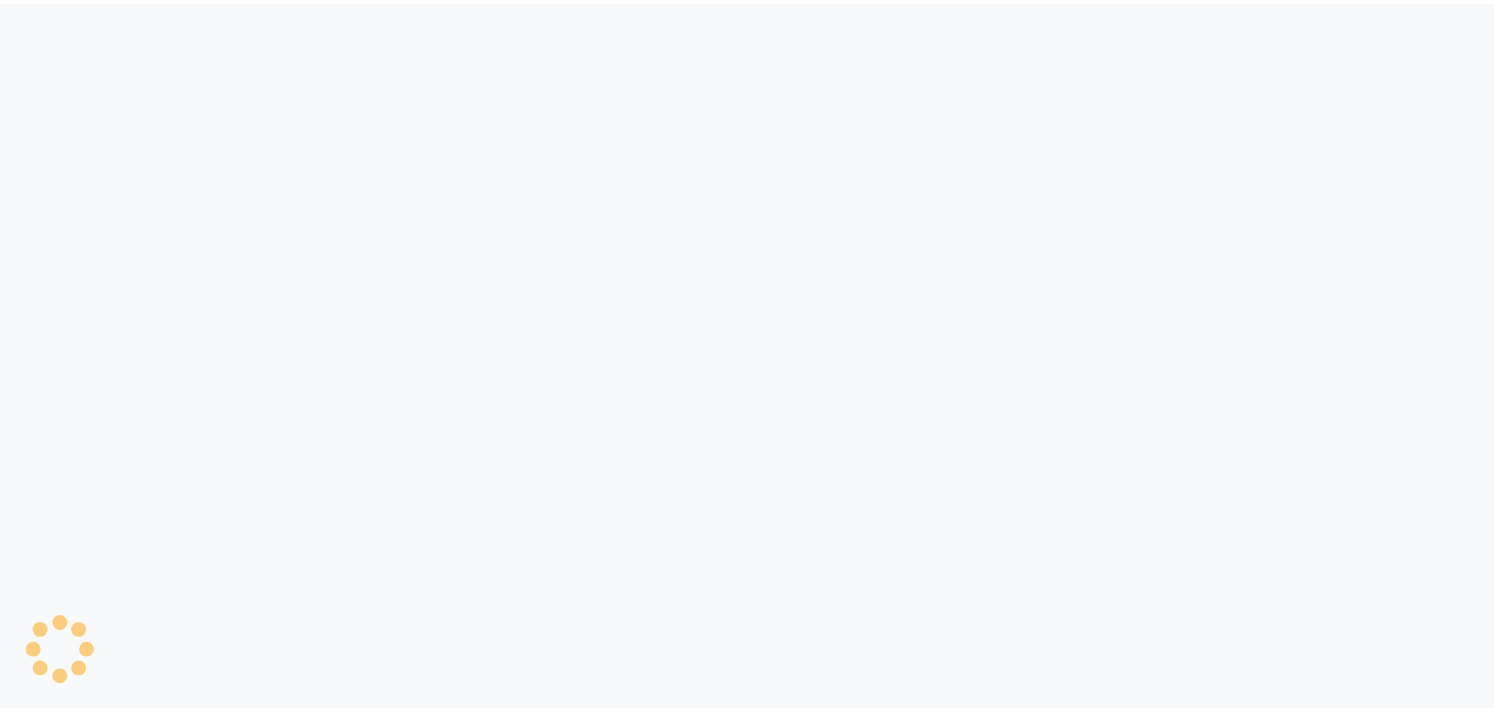 scroll, scrollTop: 0, scrollLeft: 0, axis: both 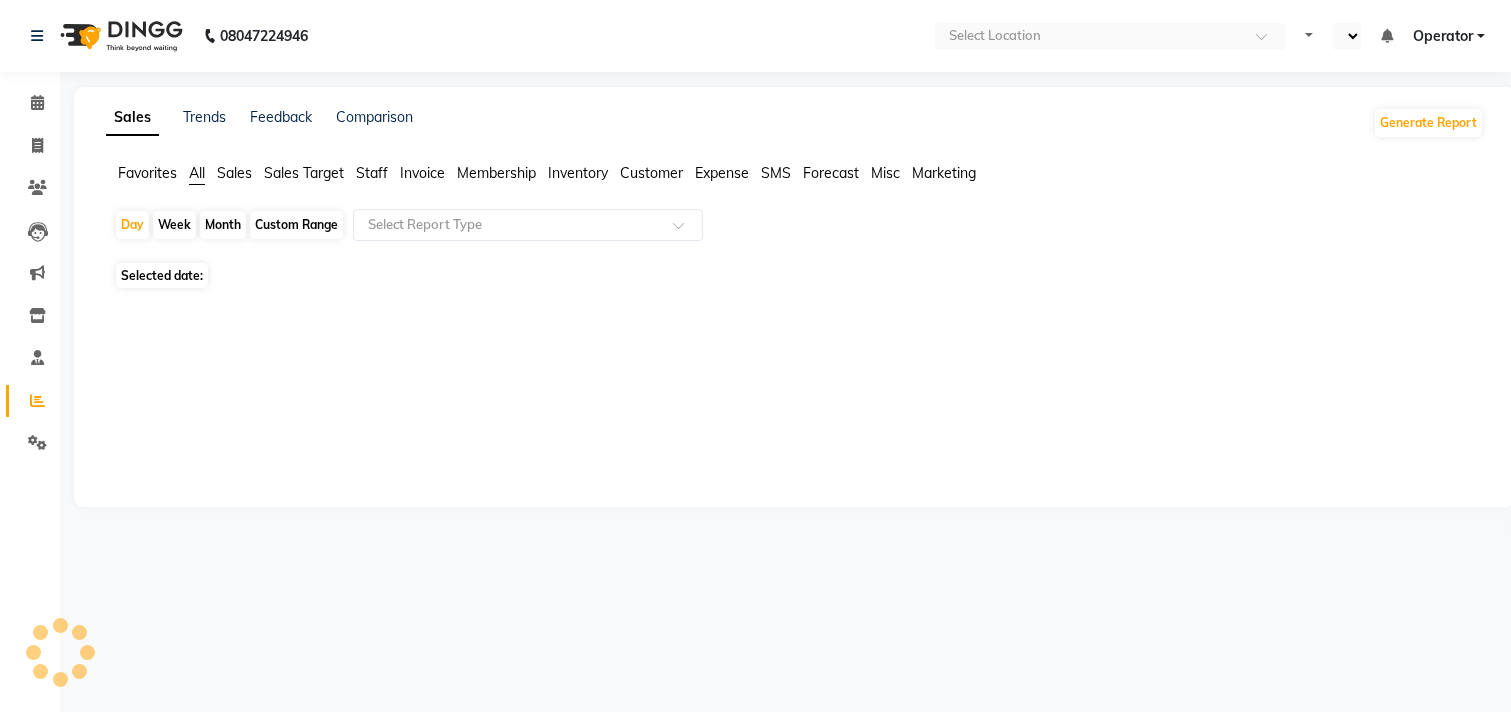 select on "en" 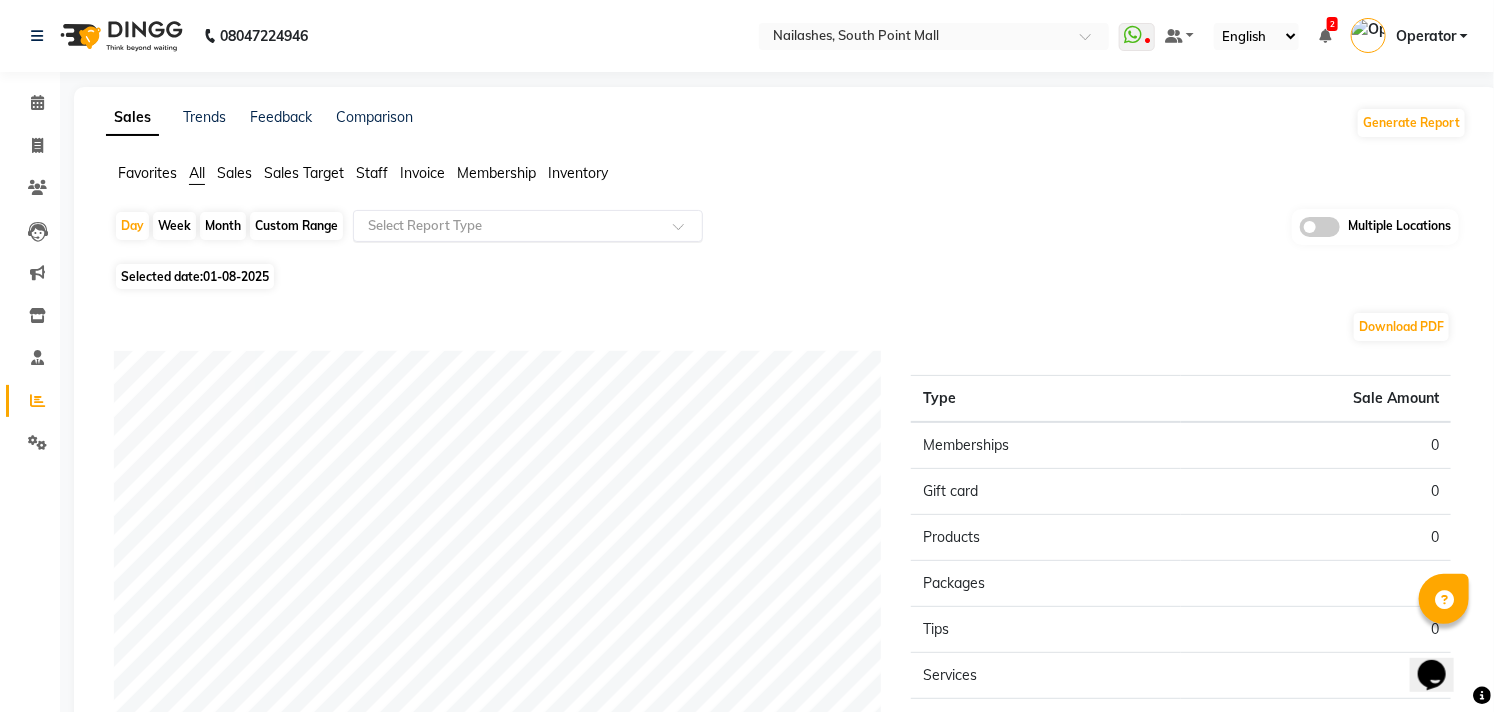 scroll, scrollTop: 0, scrollLeft: 0, axis: both 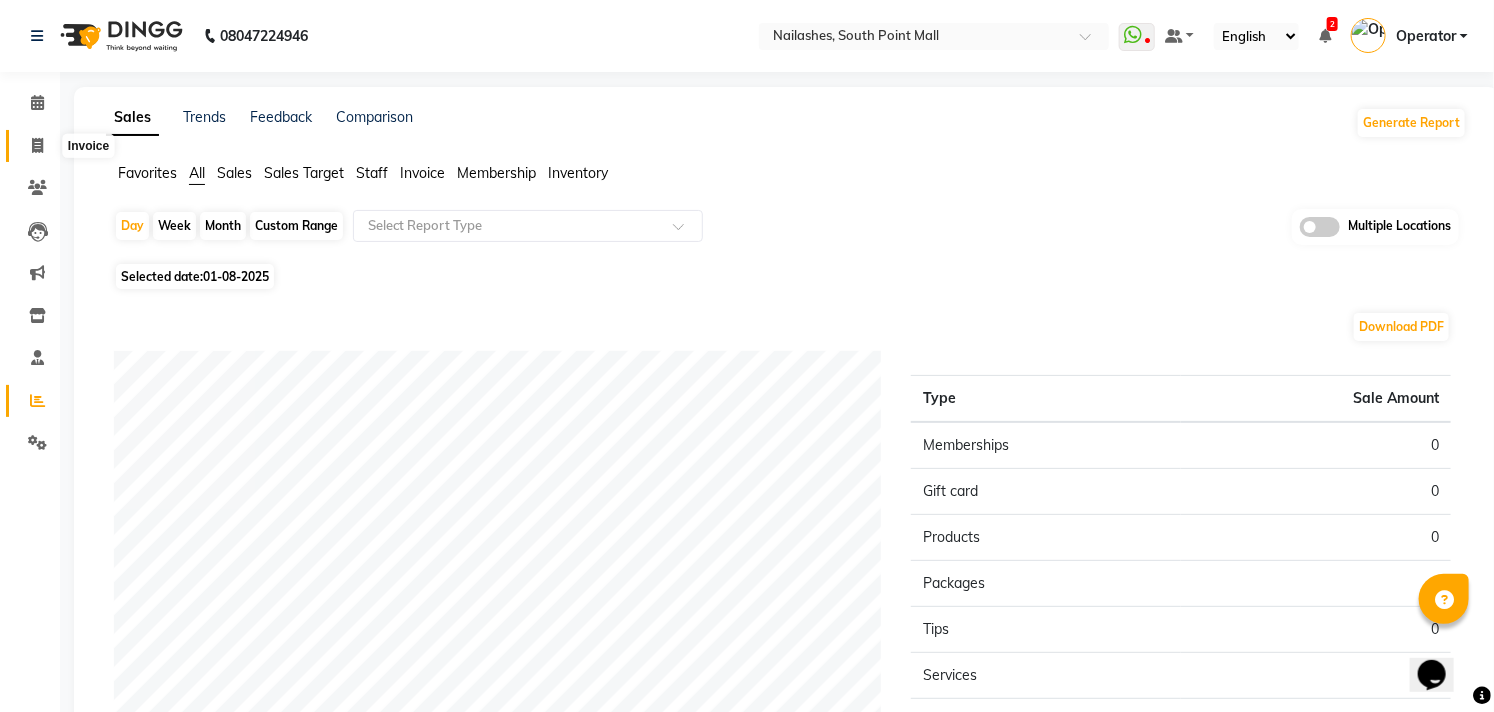 click 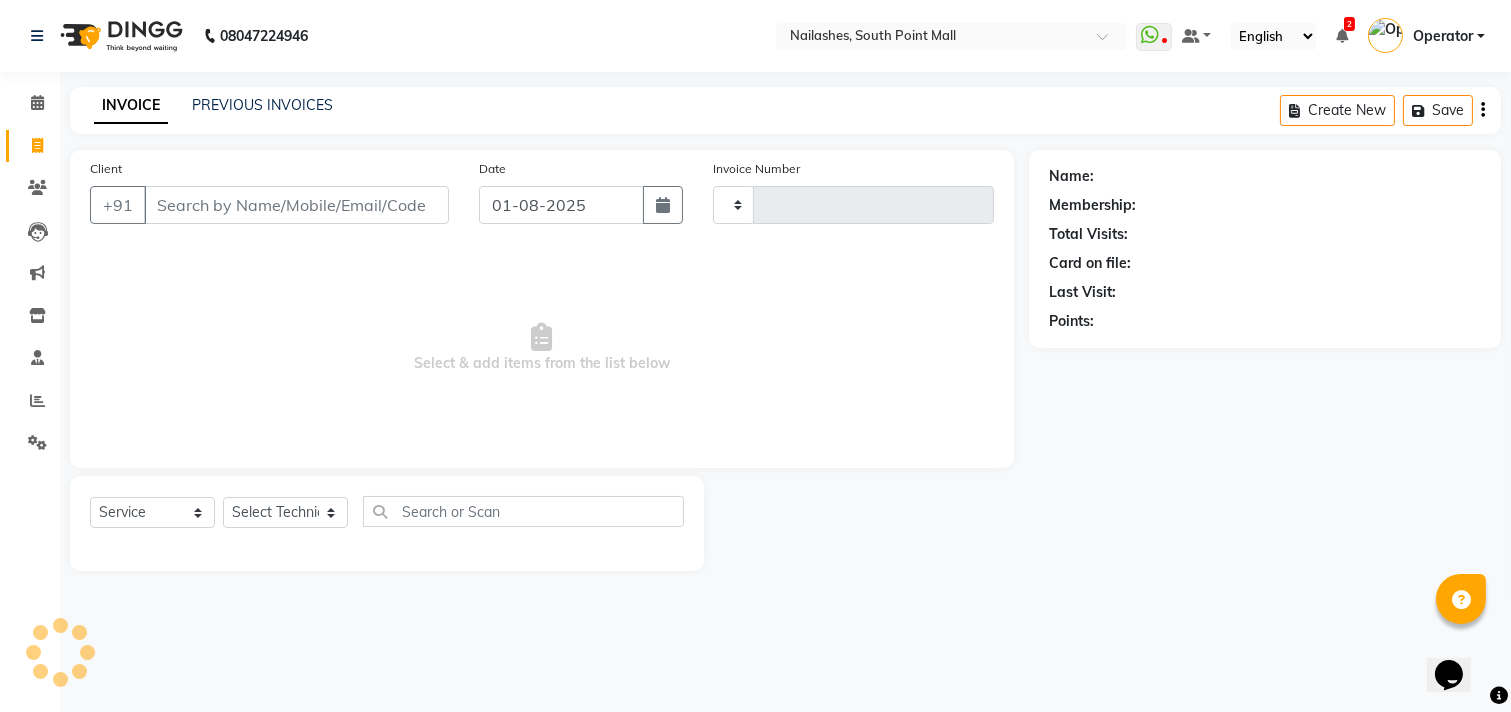 type on "1795" 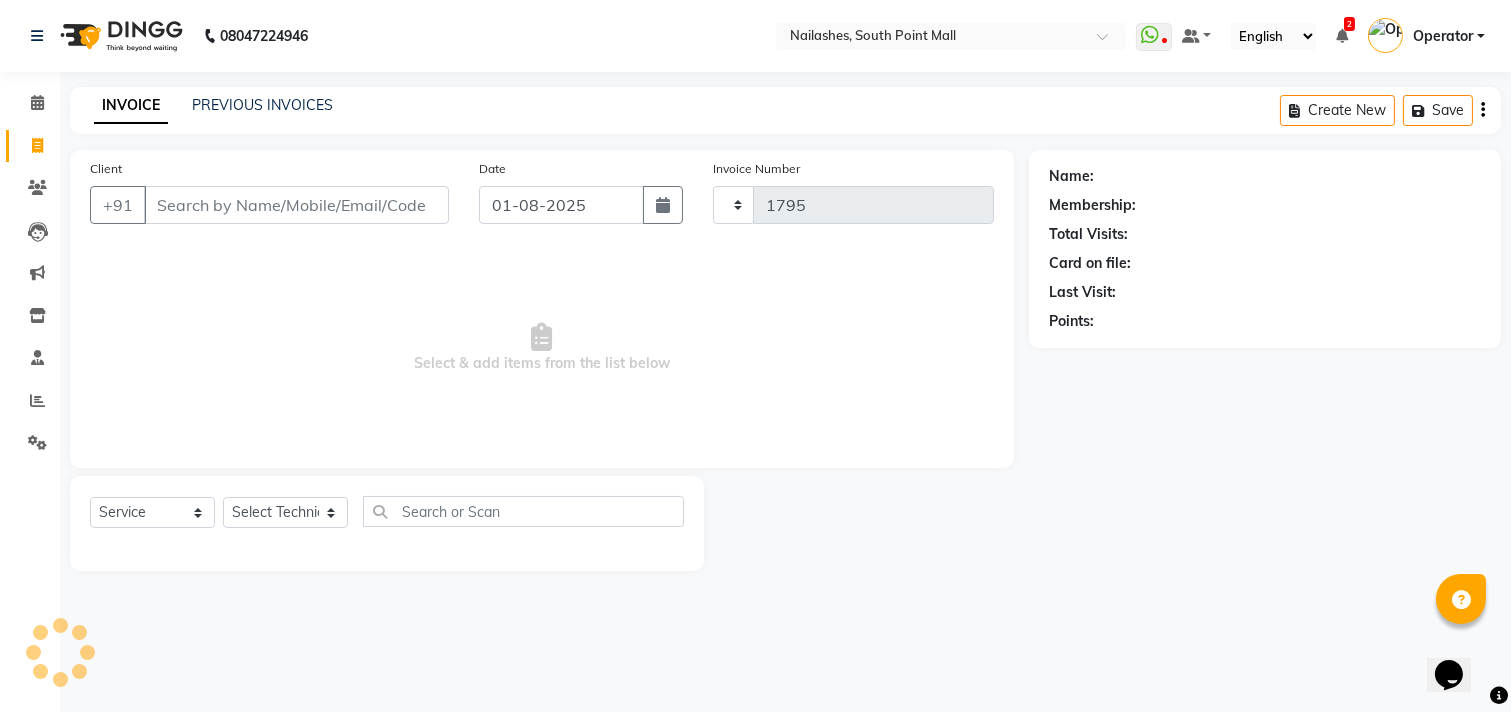 select on "3926" 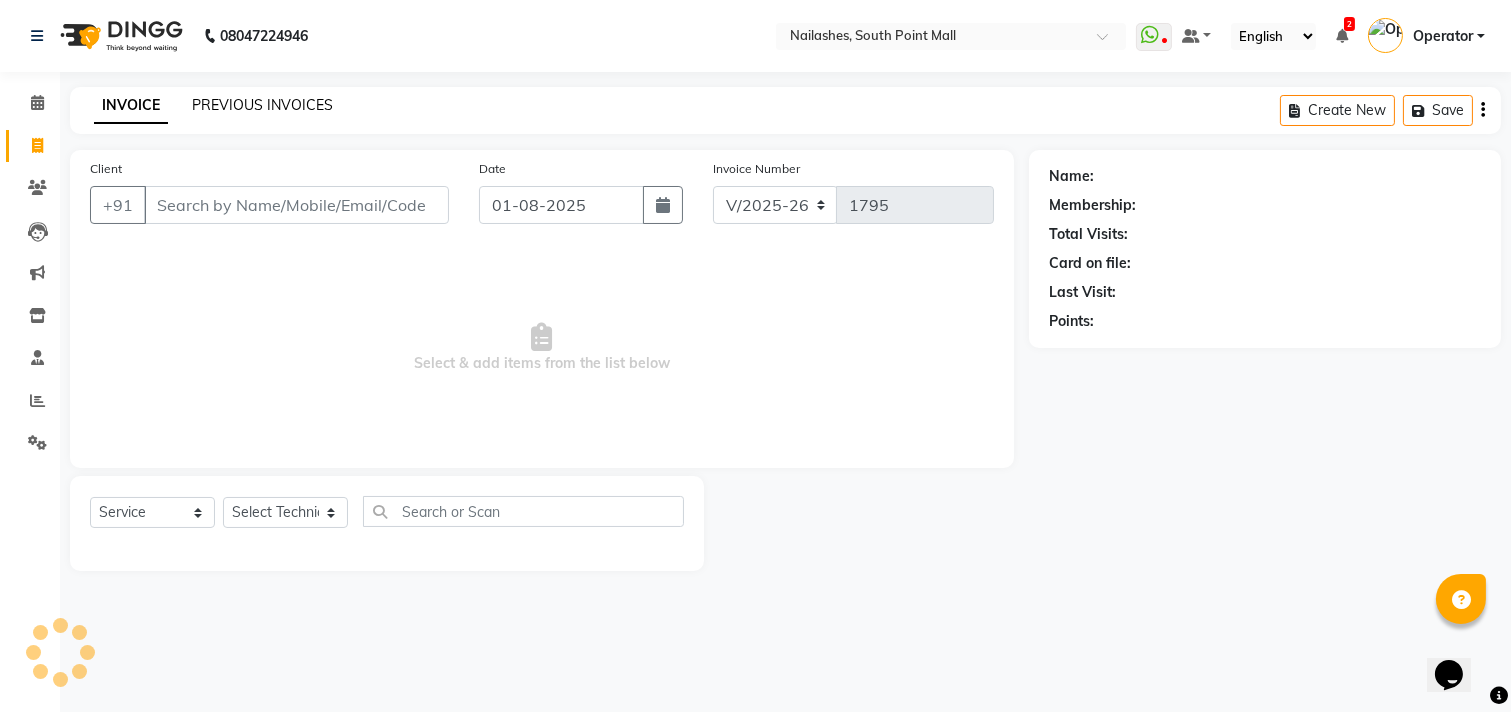 click on "PREVIOUS INVOICES" 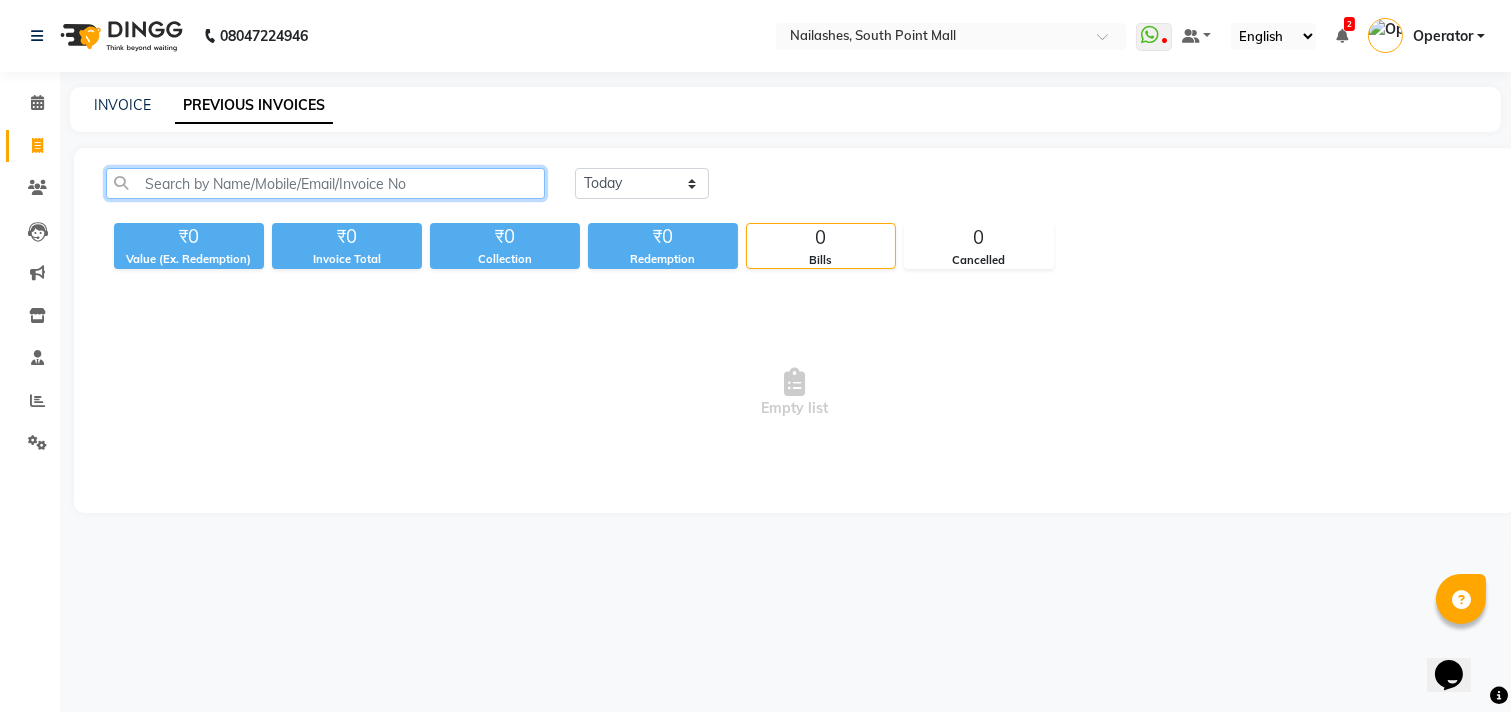 click 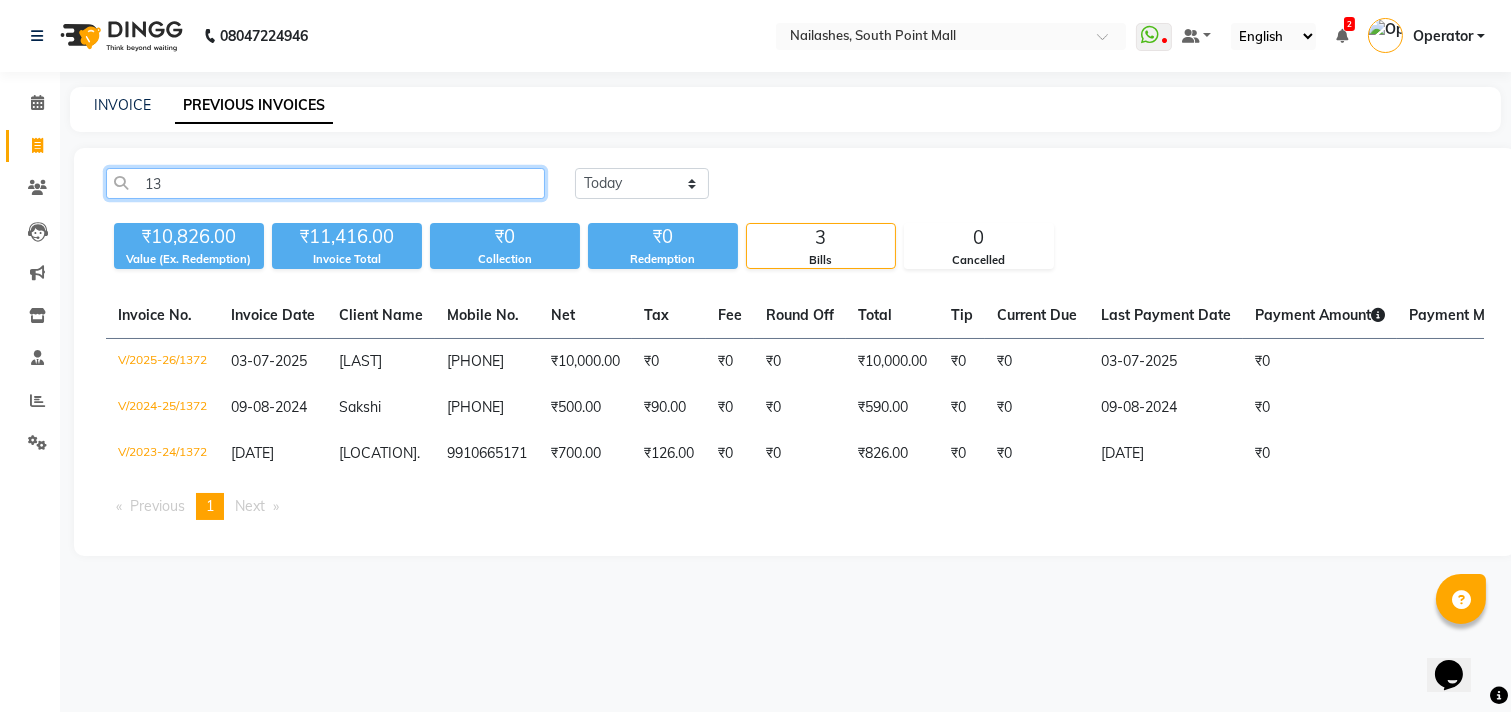 type on "1" 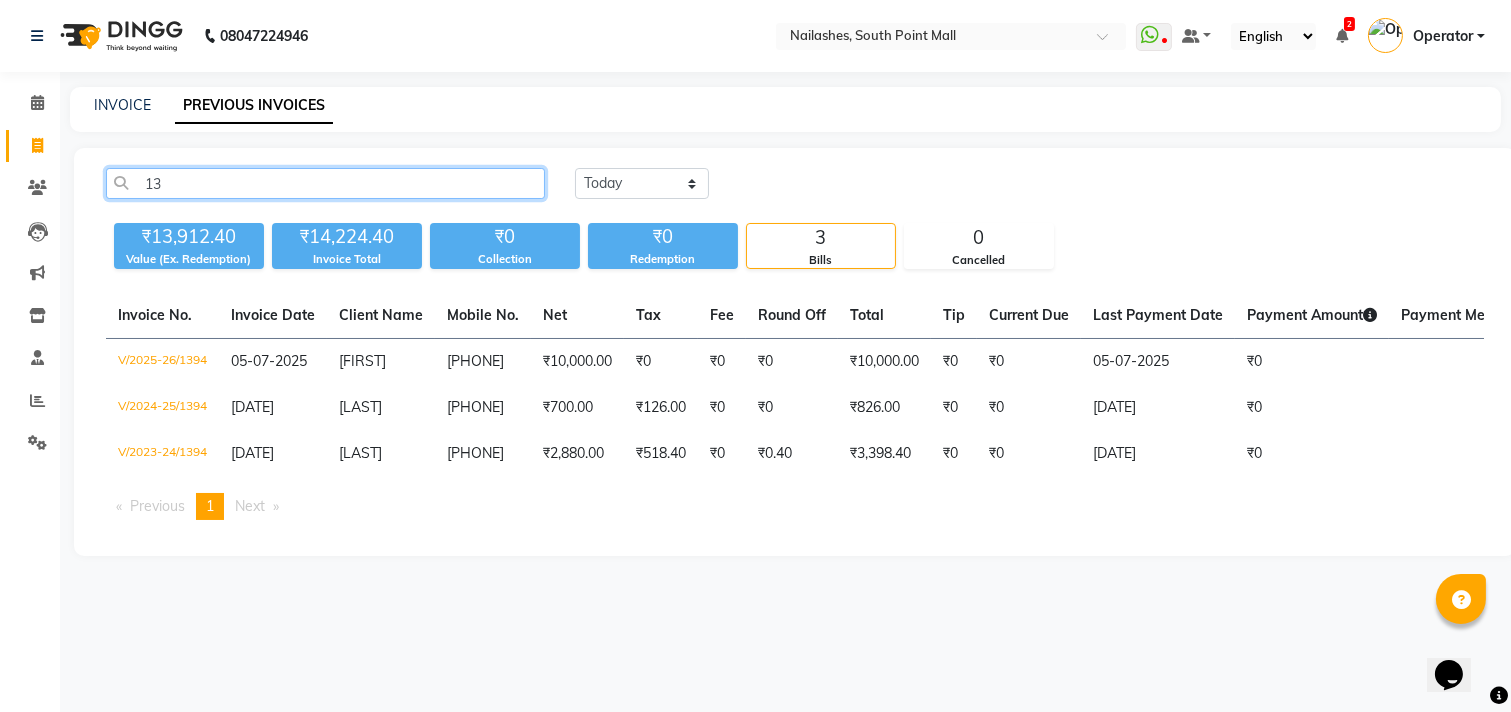type on "1" 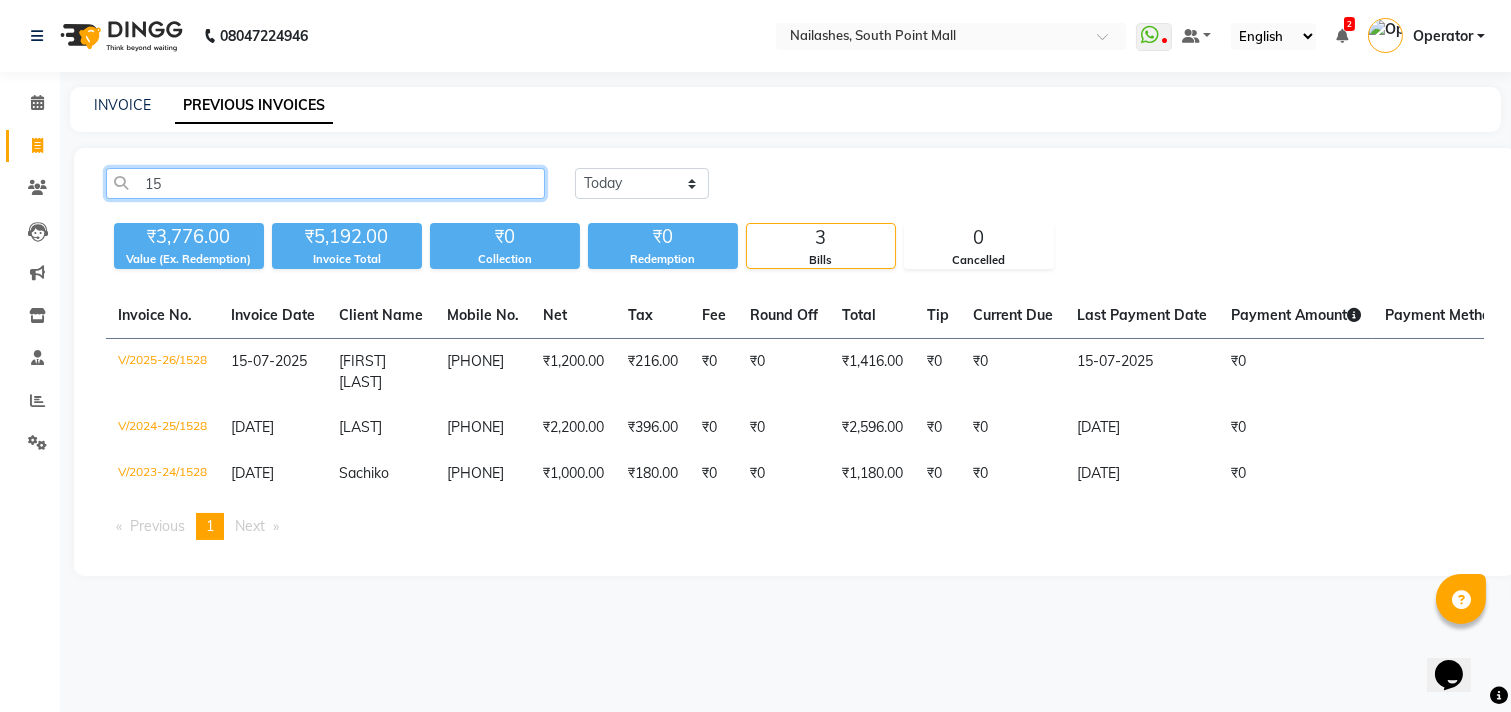 type on "1" 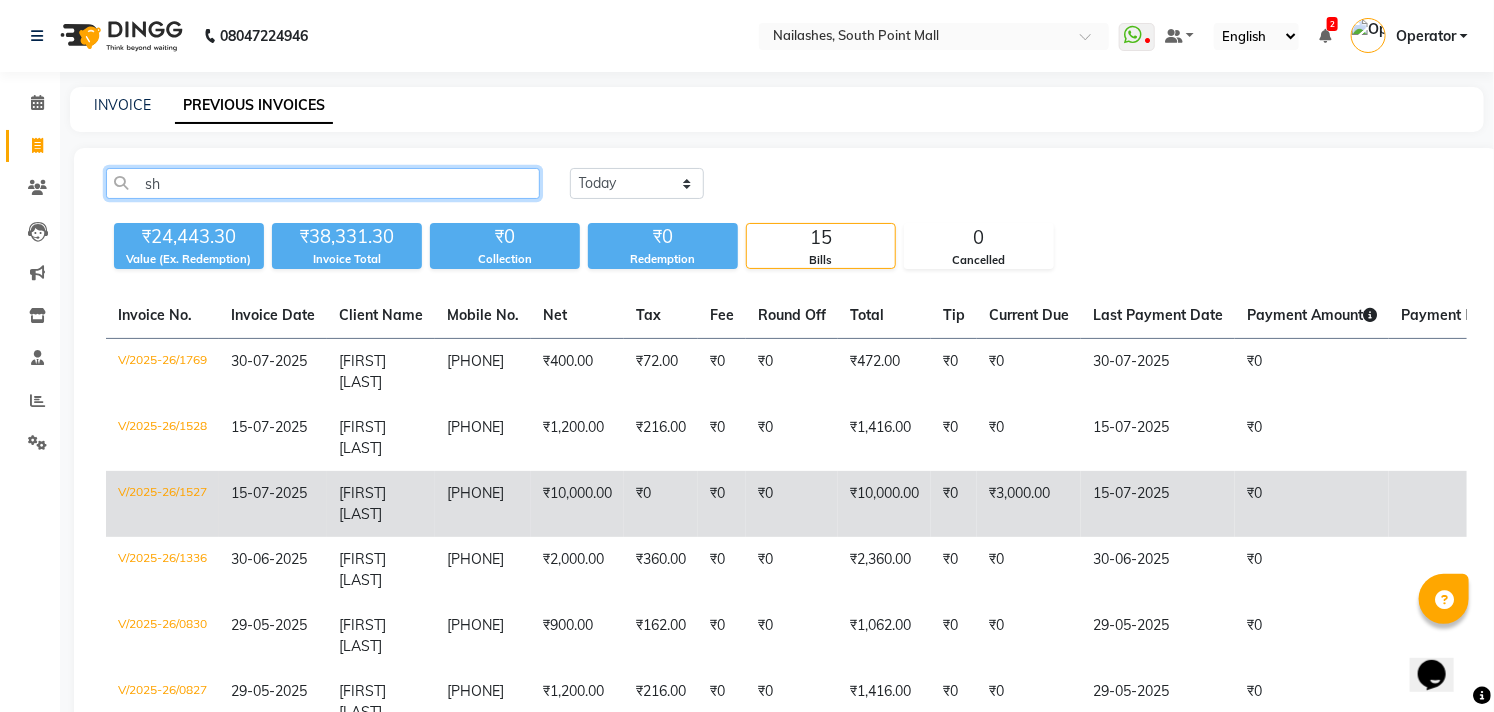 type on "s" 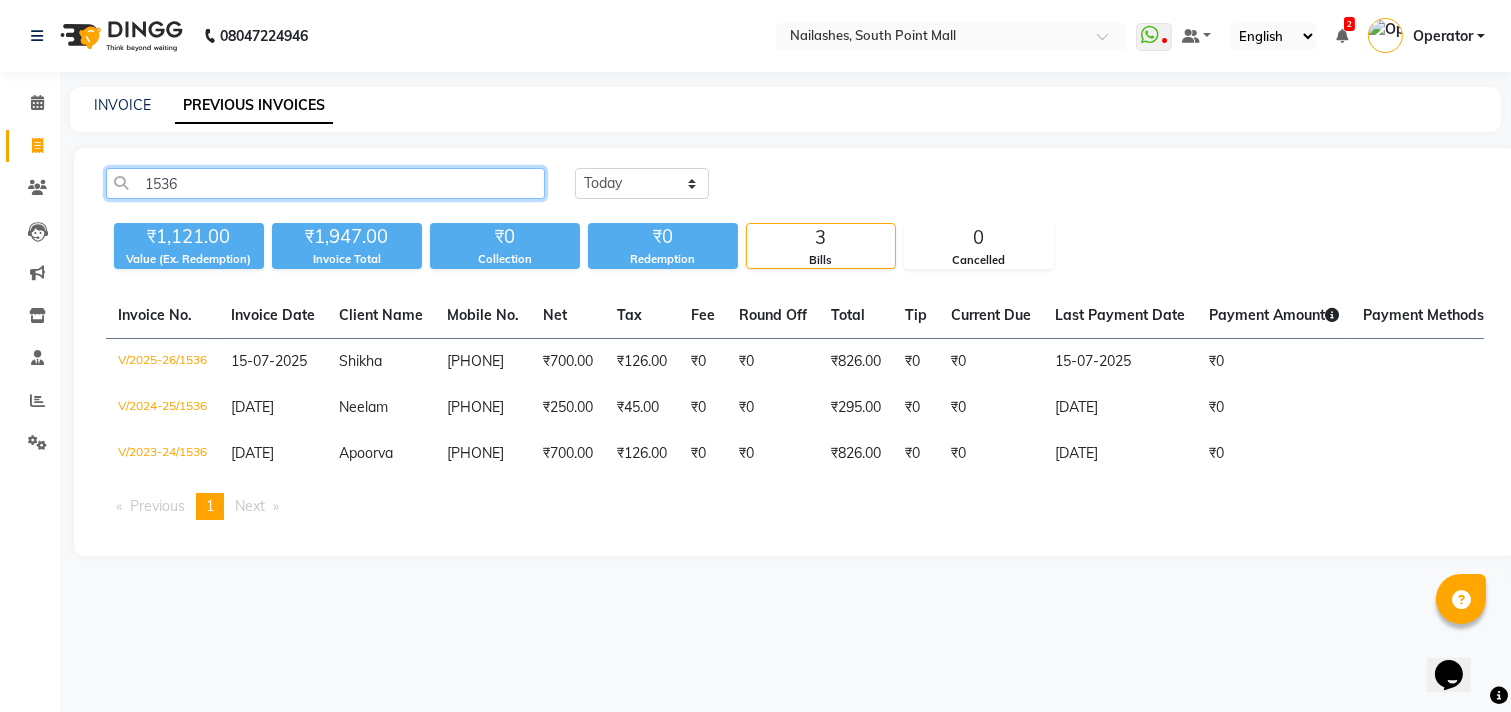drag, startPoint x: 294, startPoint y: 180, endPoint x: 103, endPoint y: 180, distance: 191 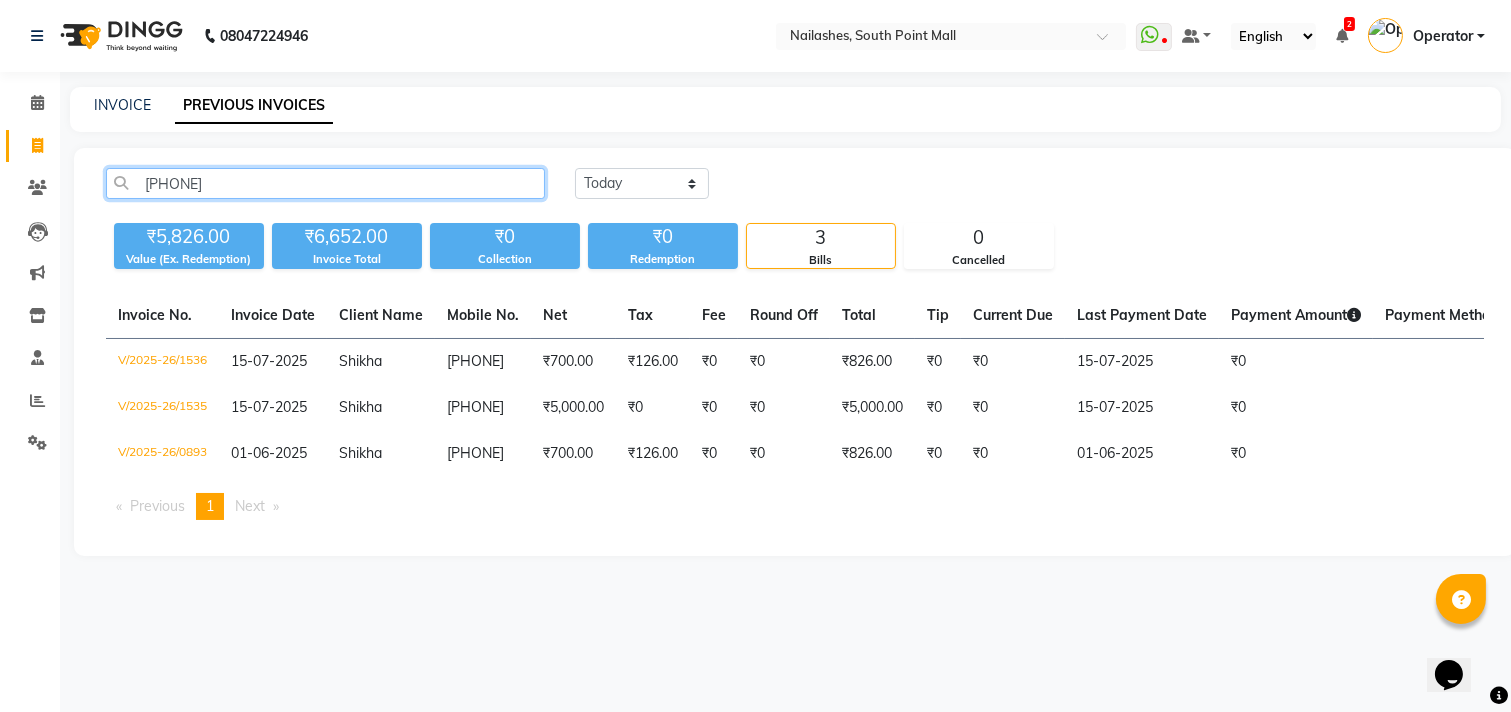 click on "9837929668" 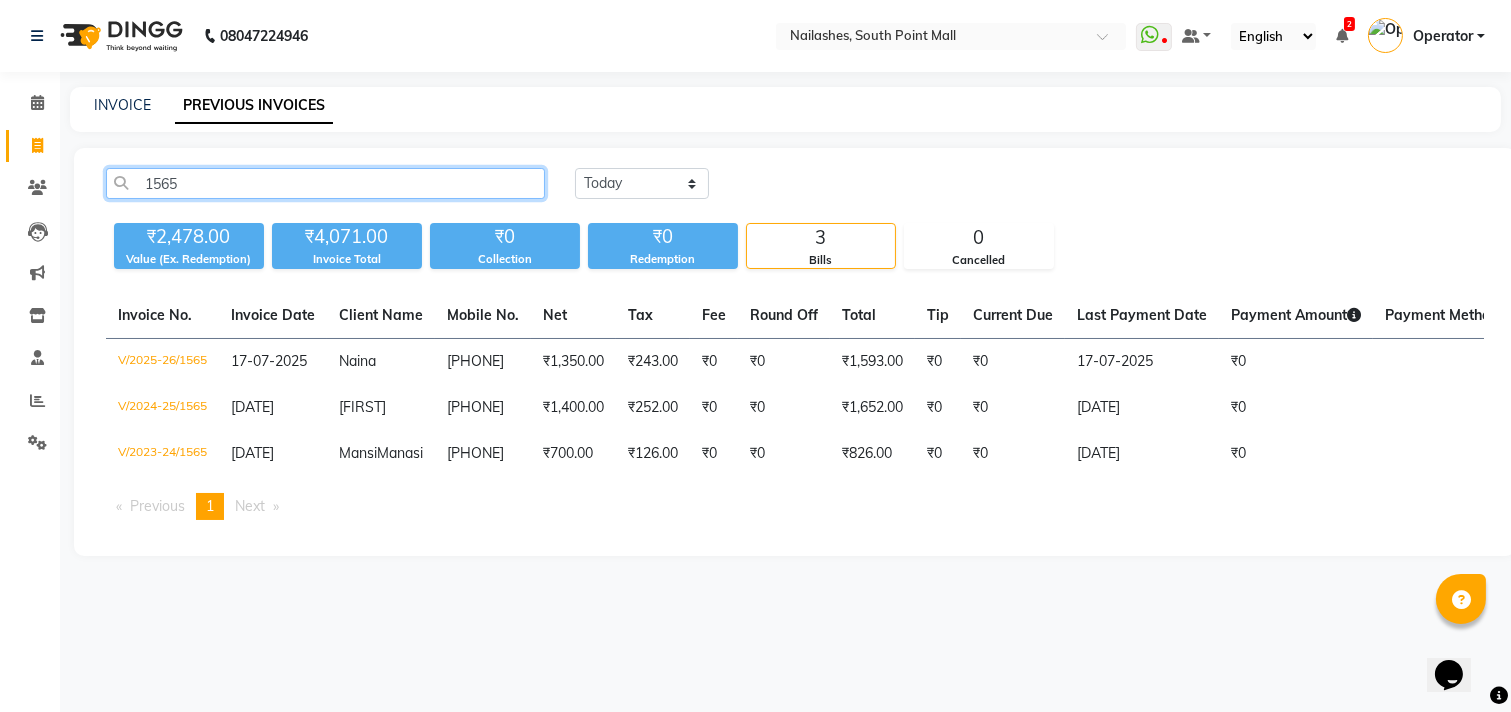 click on "1565" 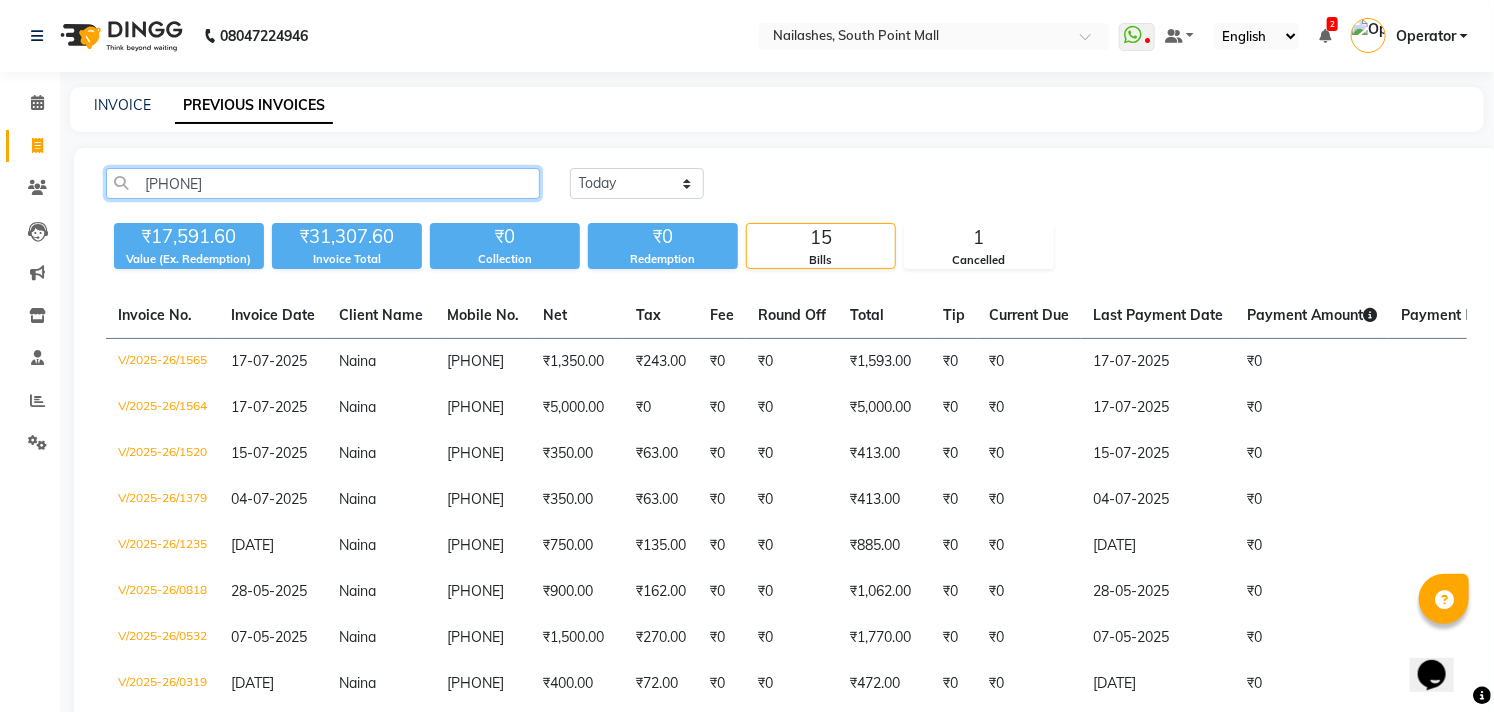 click on "9920791985" 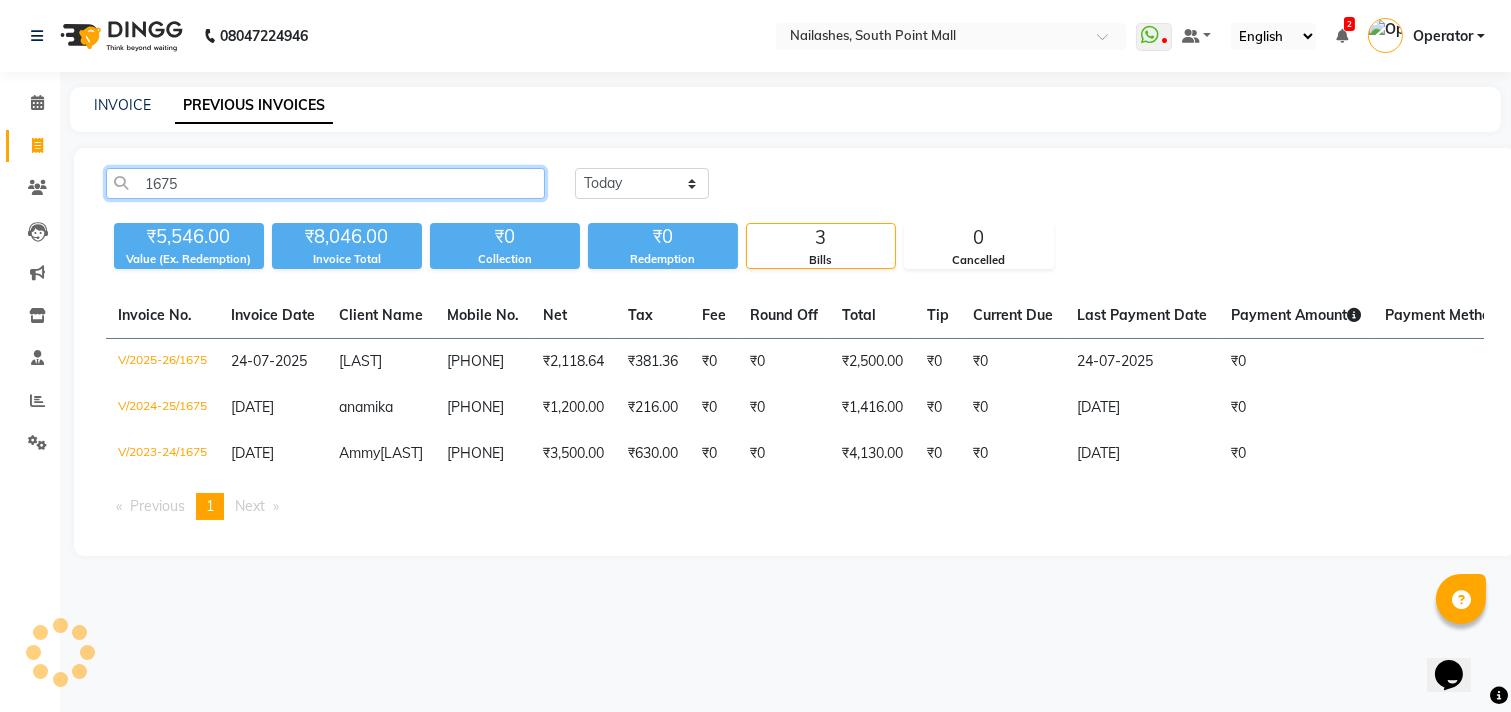 click on "1675" 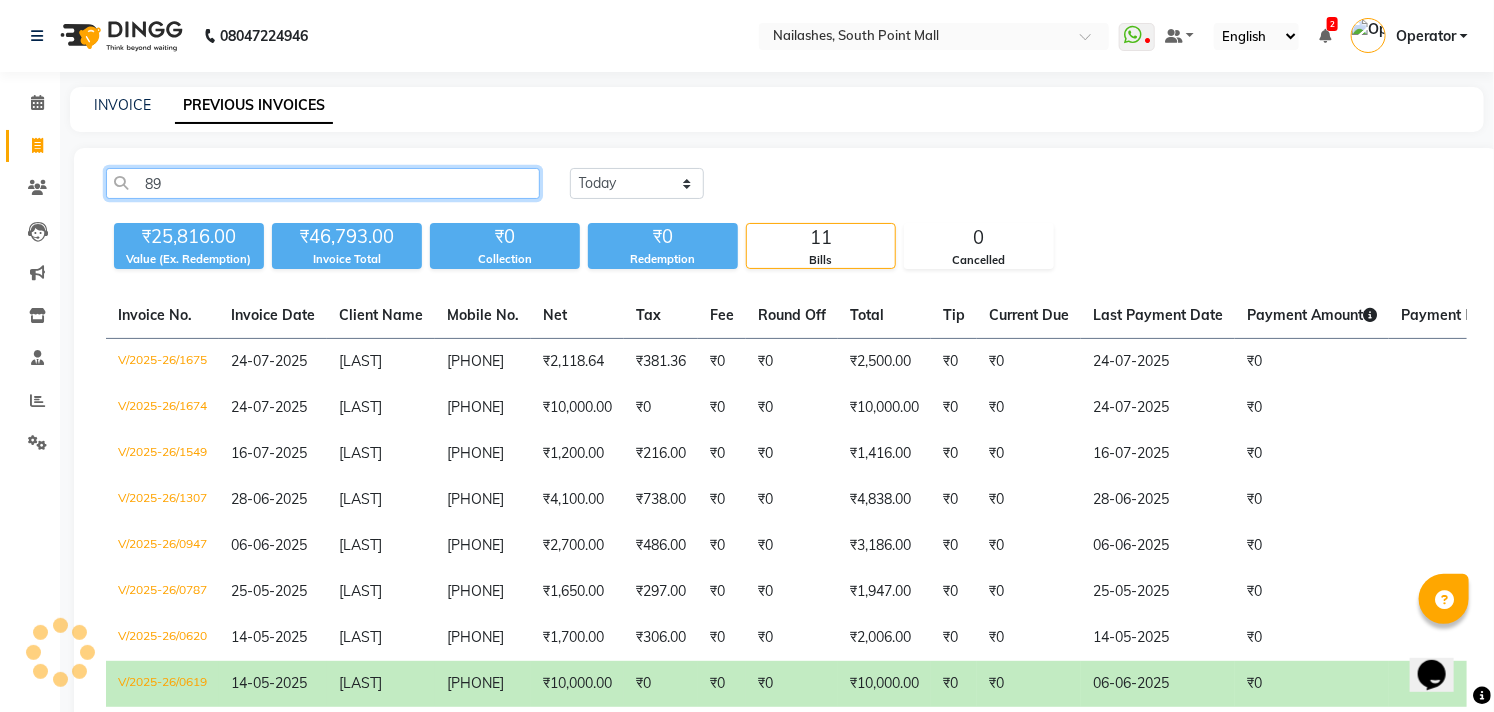 type on "8" 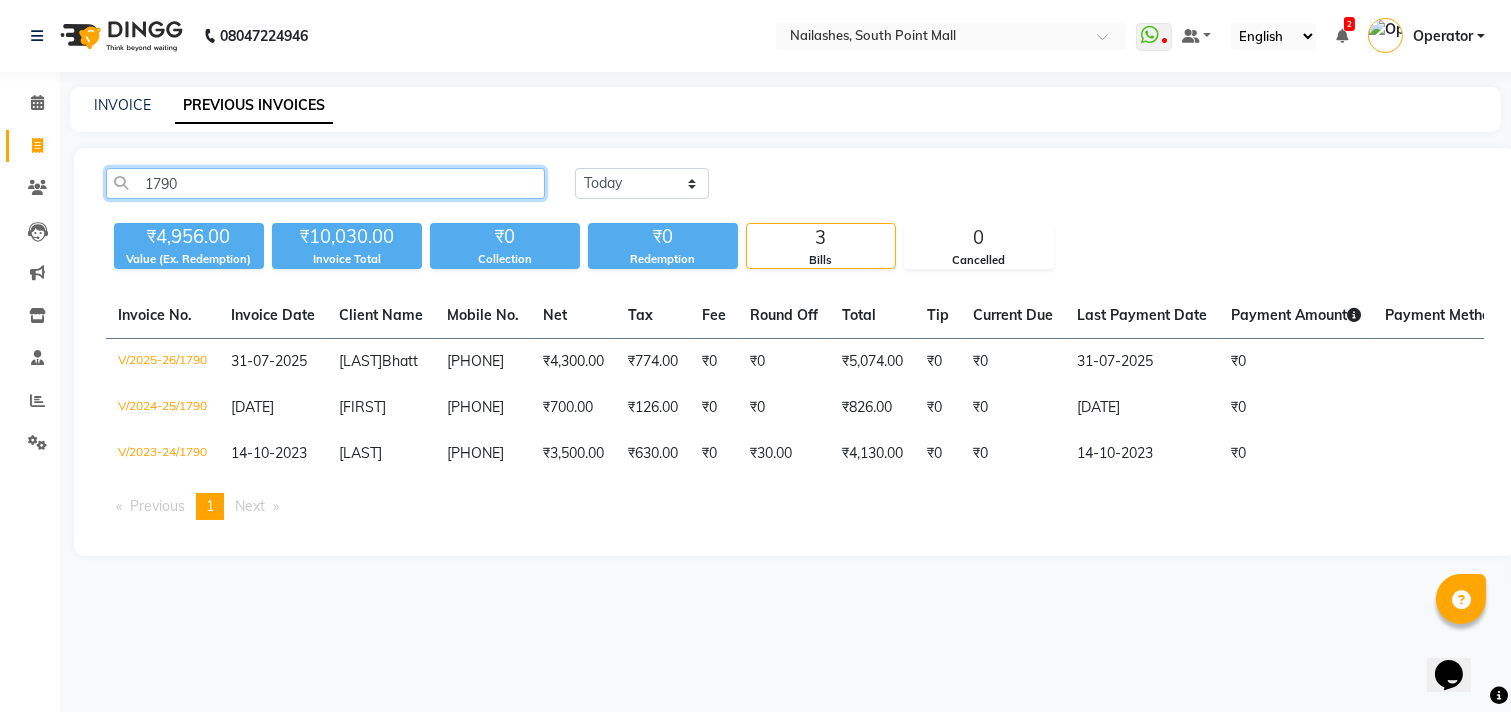 click on "1790" 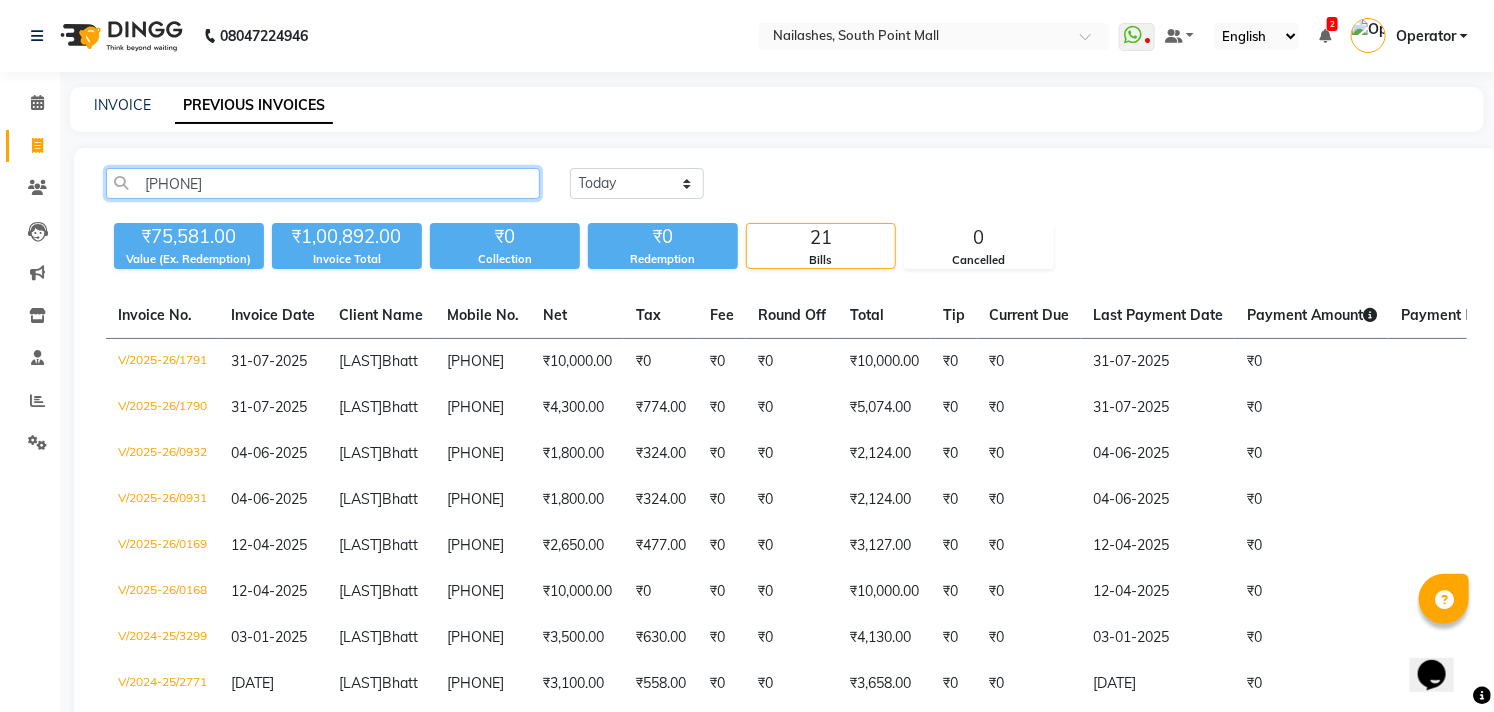 type on "9717923000" 